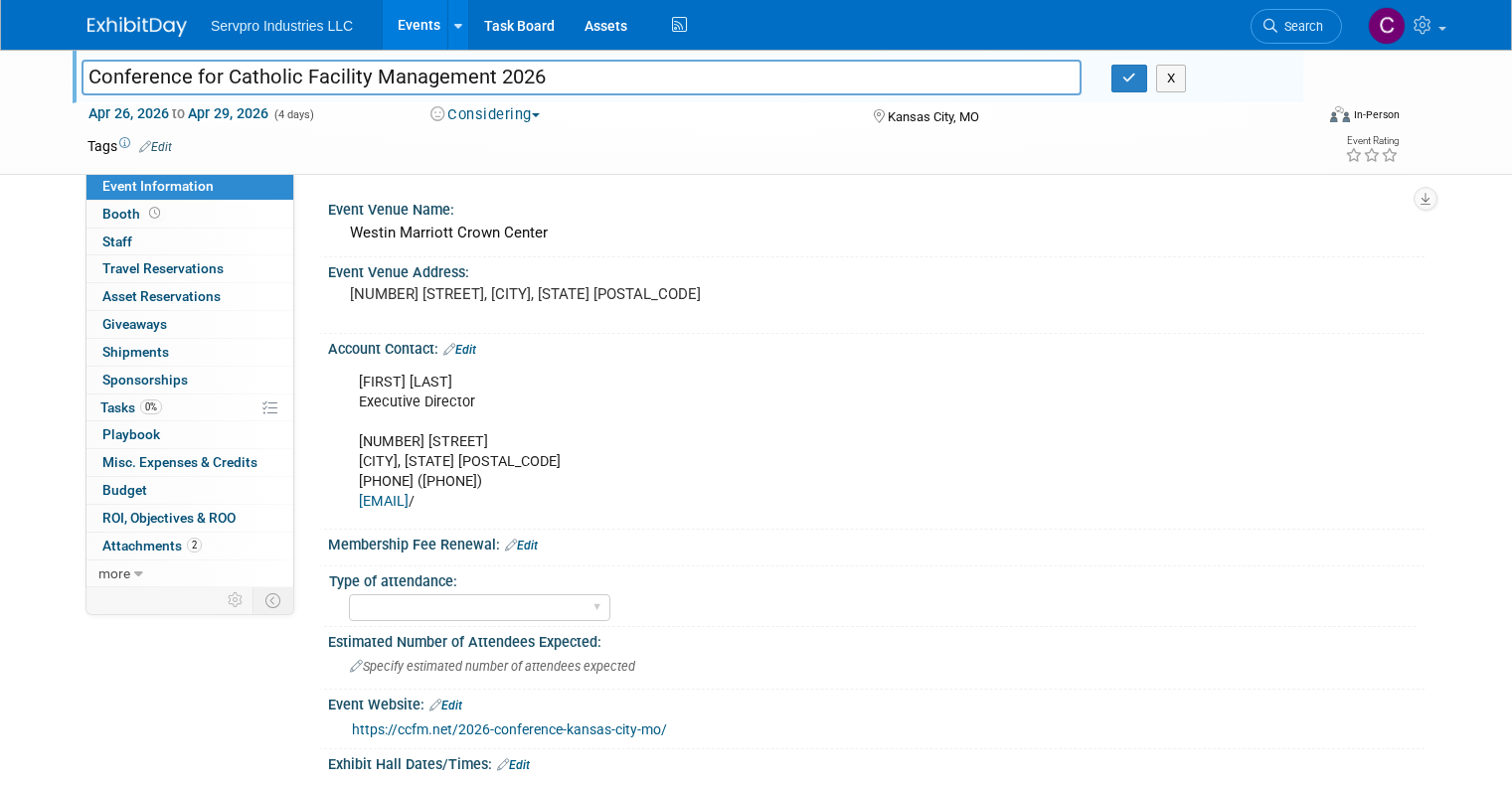 scroll, scrollTop: 0, scrollLeft: 0, axis: both 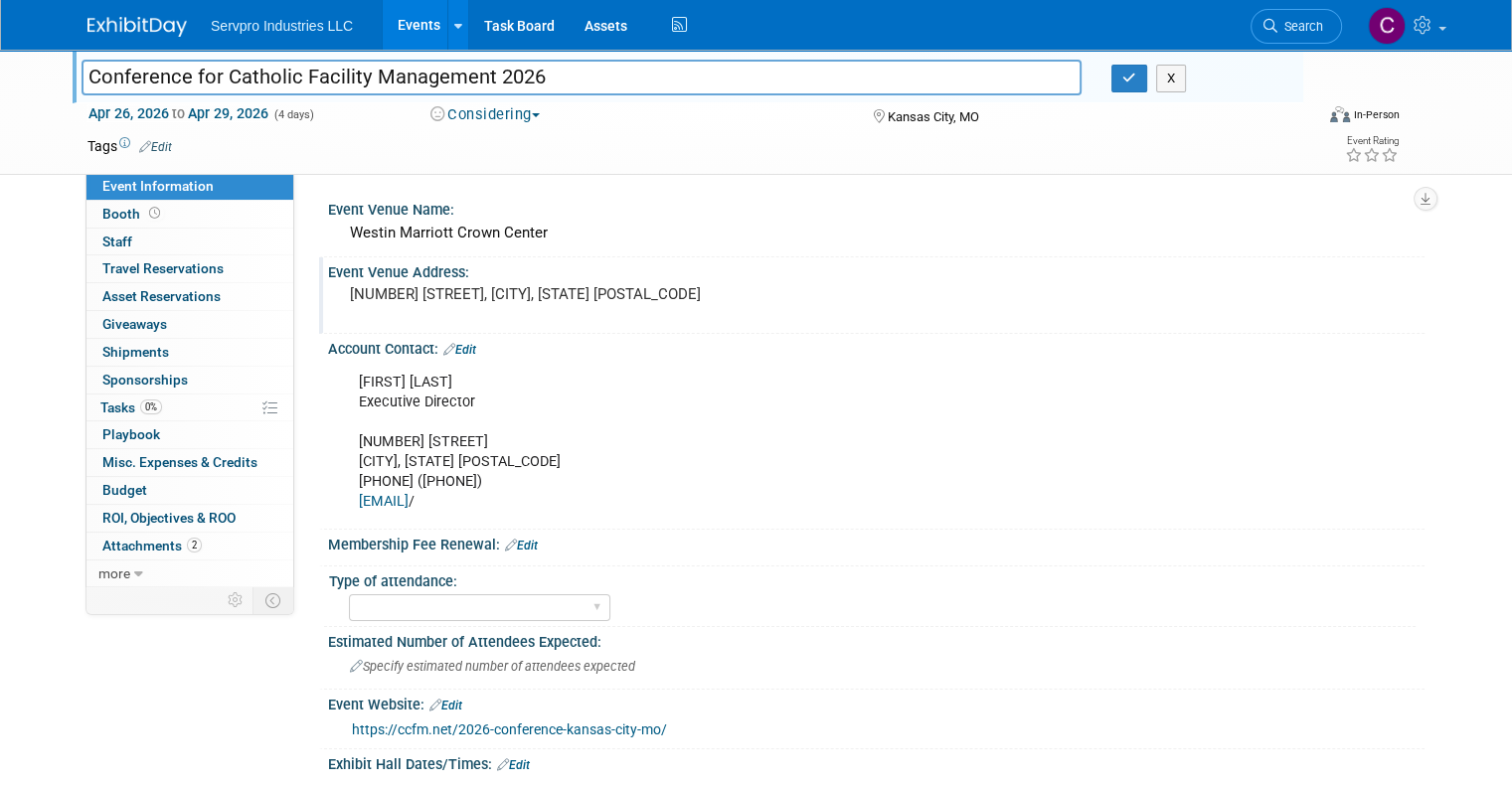 drag, startPoint x: 753, startPoint y: 759, endPoint x: 683, endPoint y: 316, distance: 448.49638 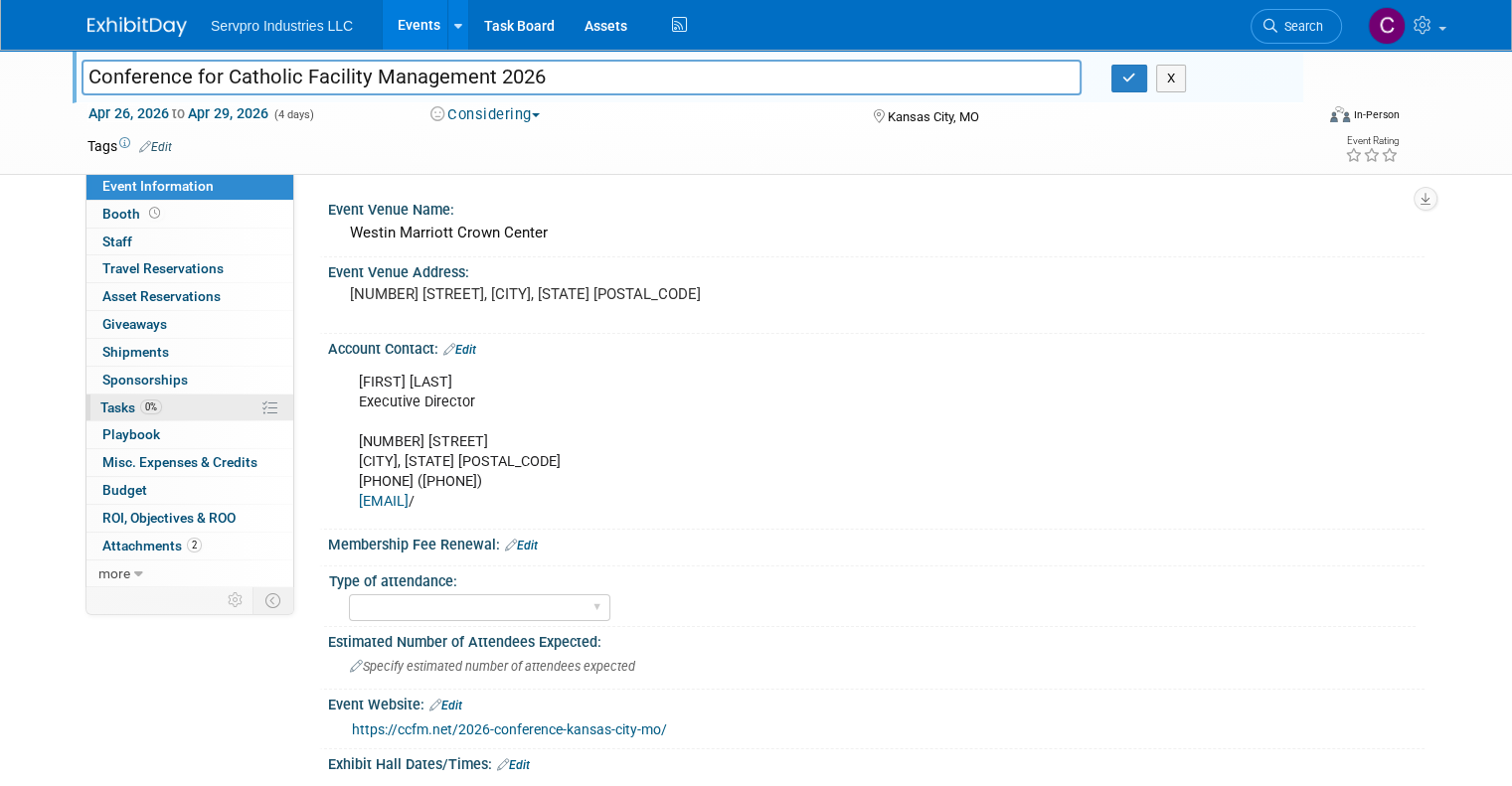 drag, startPoint x: 683, startPoint y: 316, endPoint x: 95, endPoint y: 409, distance: 595.3092 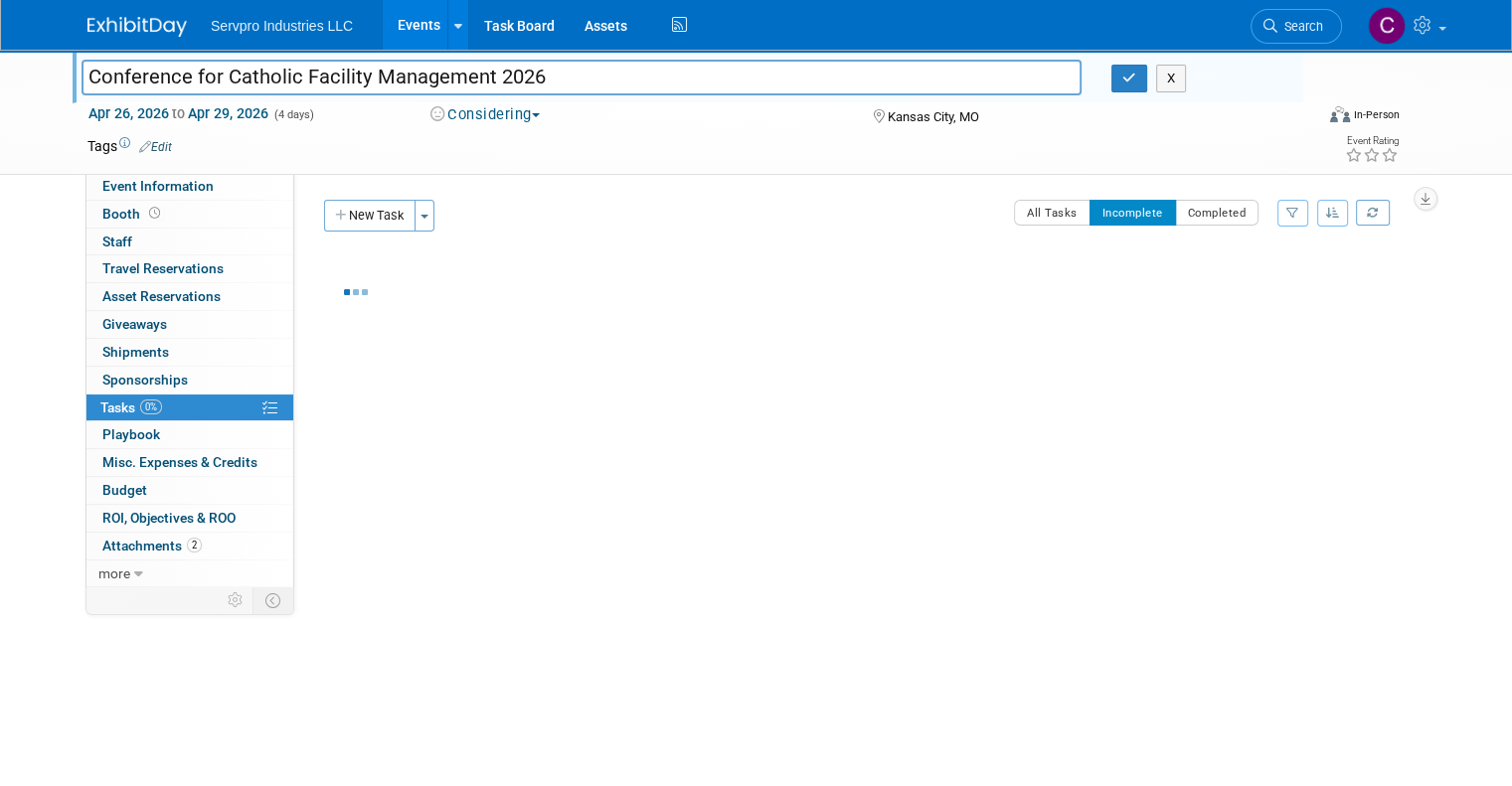 click on "Tasks 0%" at bounding box center [131, 407] 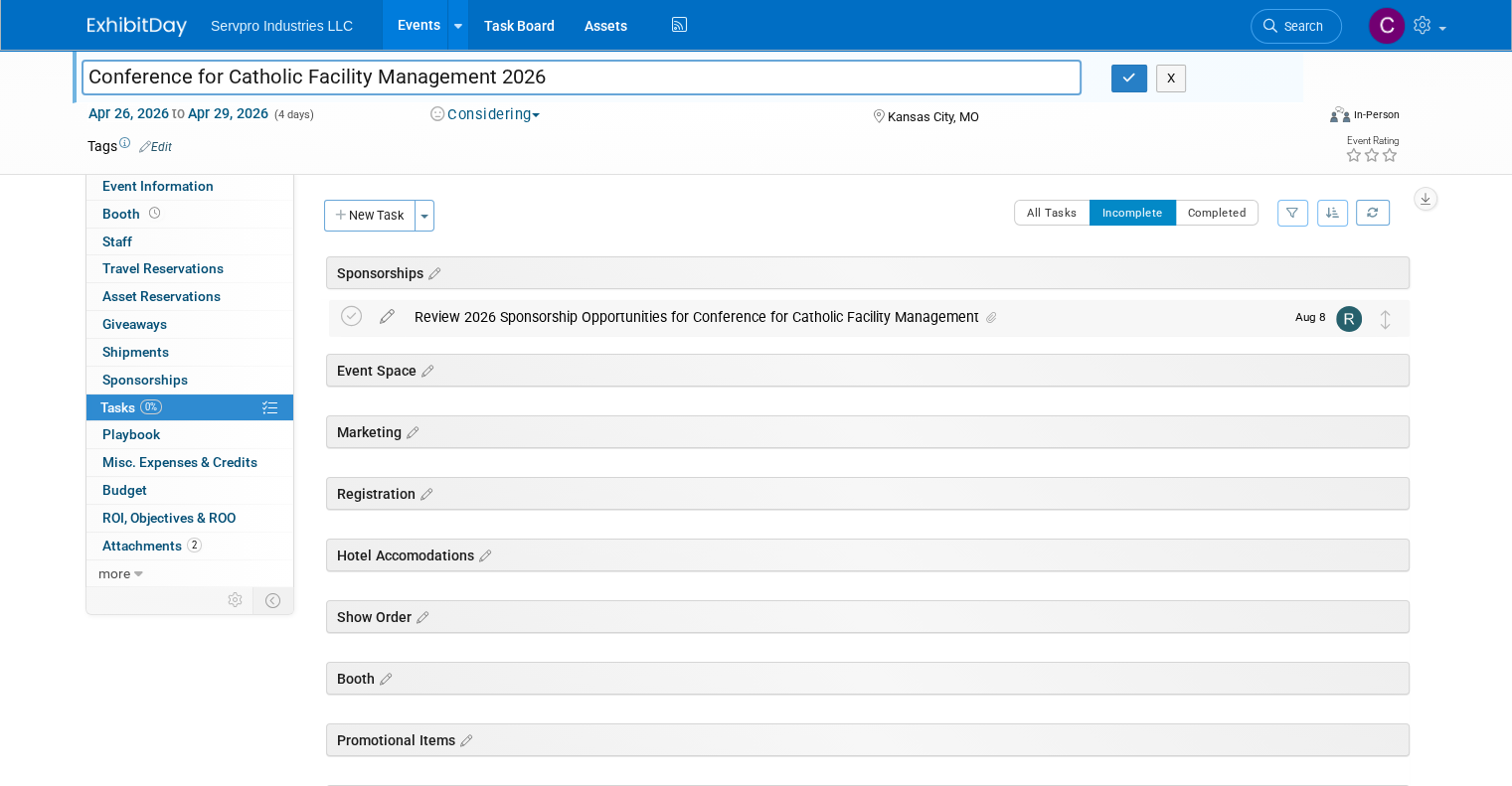 click on "Review 2026 Sponsorship Opportunities for Conference for Catholic Facility Management" at bounding box center (844, 317) 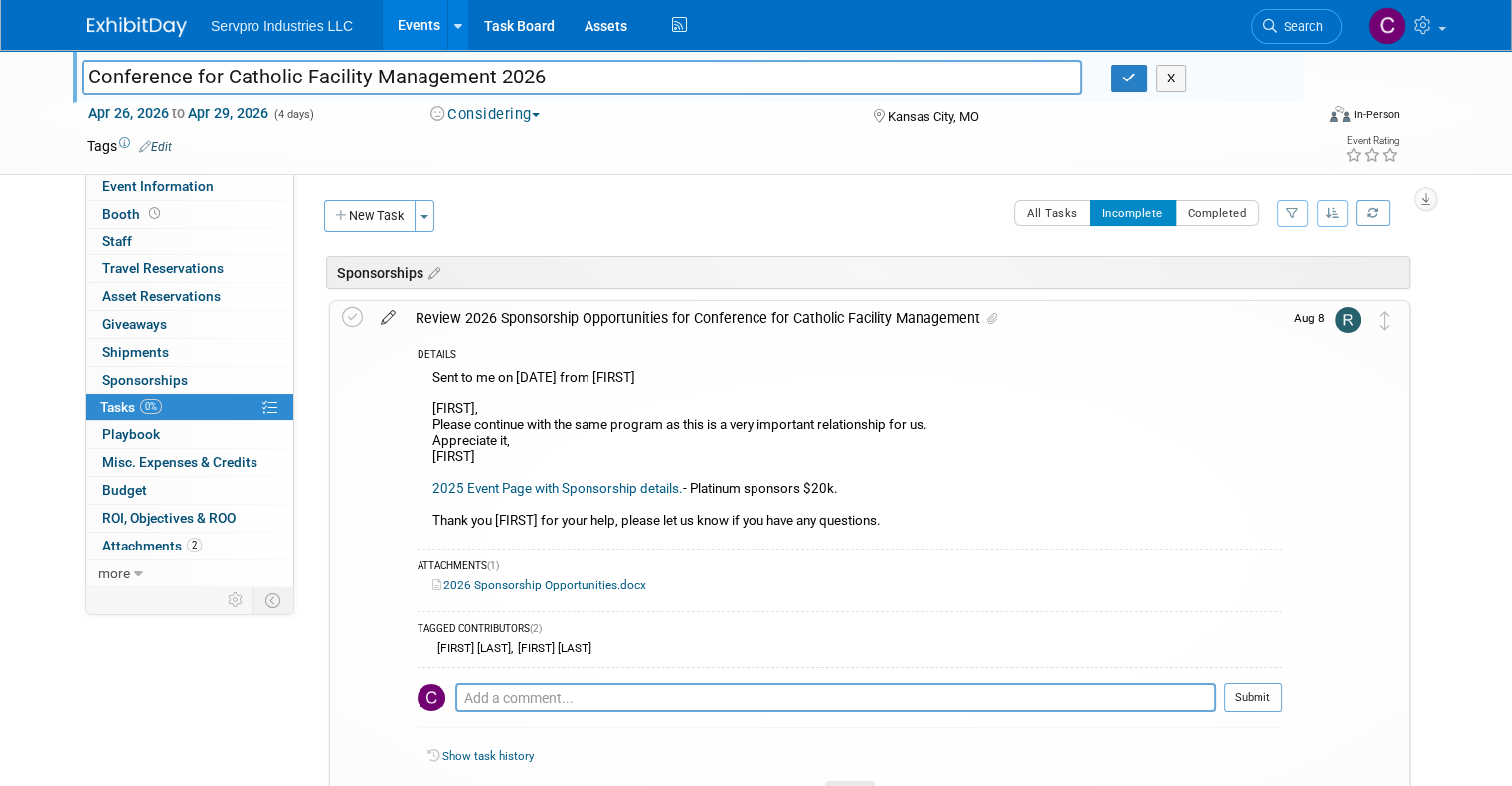 click at bounding box center (388, 313) 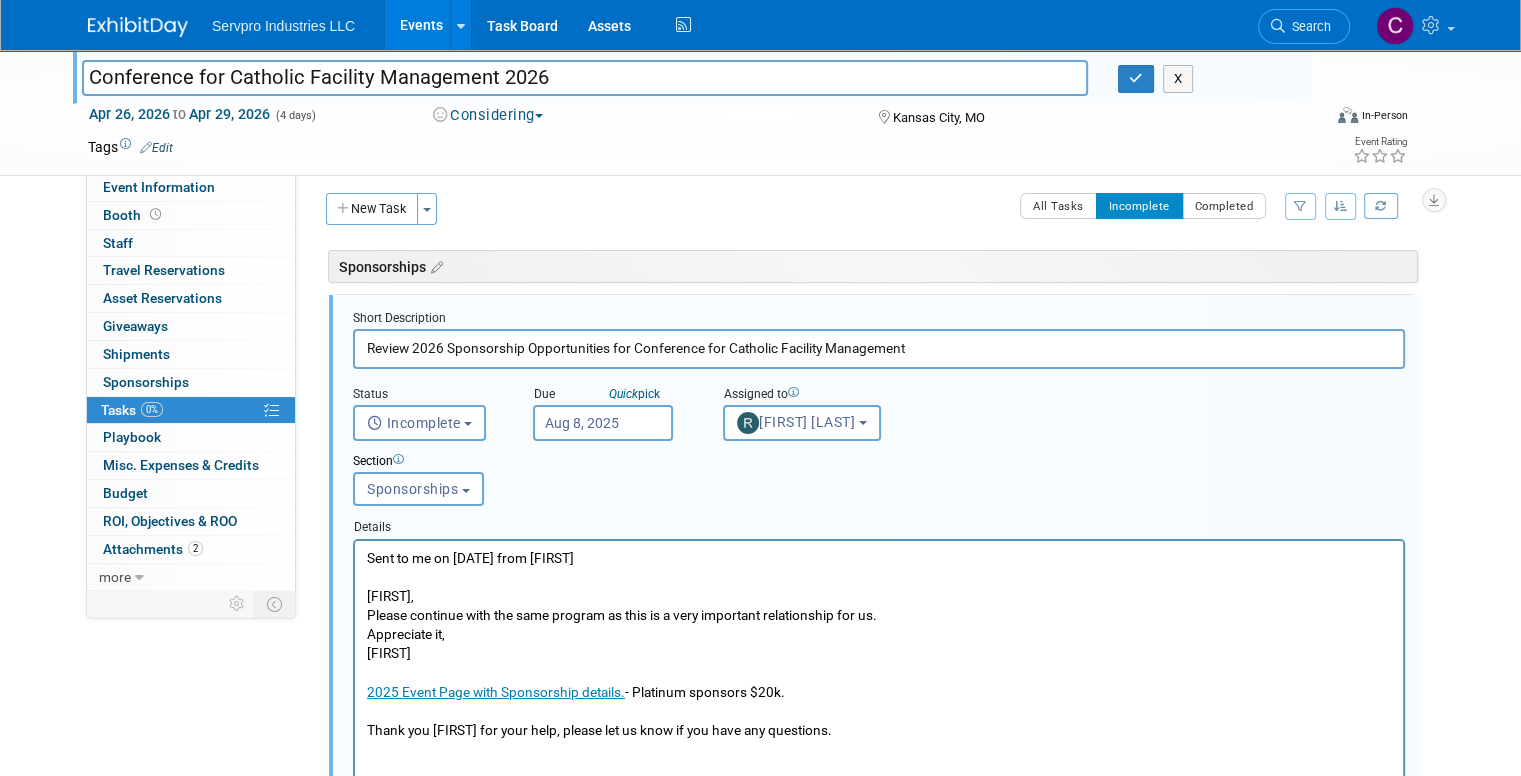 scroll, scrollTop: 10, scrollLeft: 0, axis: vertical 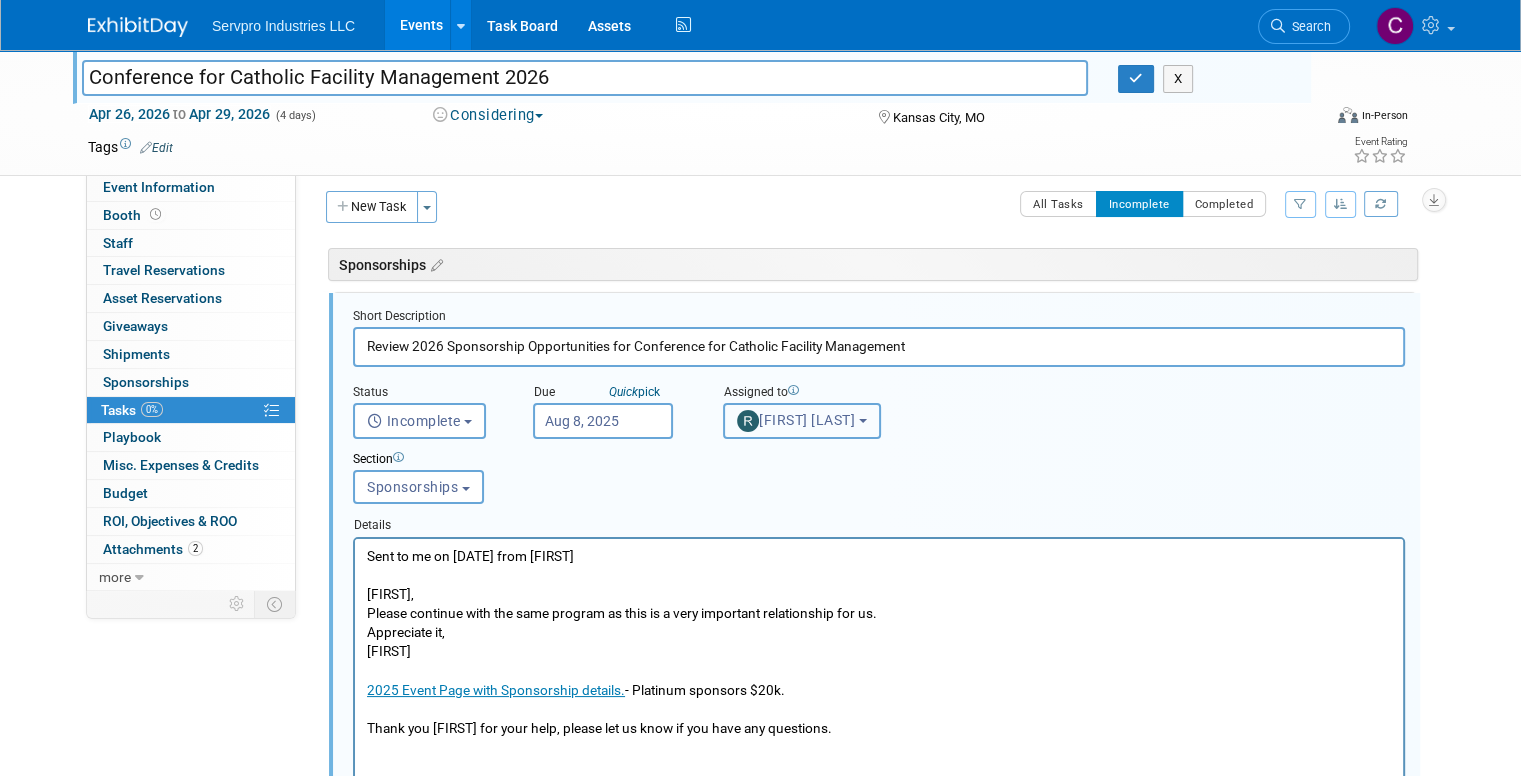 drag, startPoint x: 615, startPoint y: 182, endPoint x: 864, endPoint y: 423, distance: 346.5285 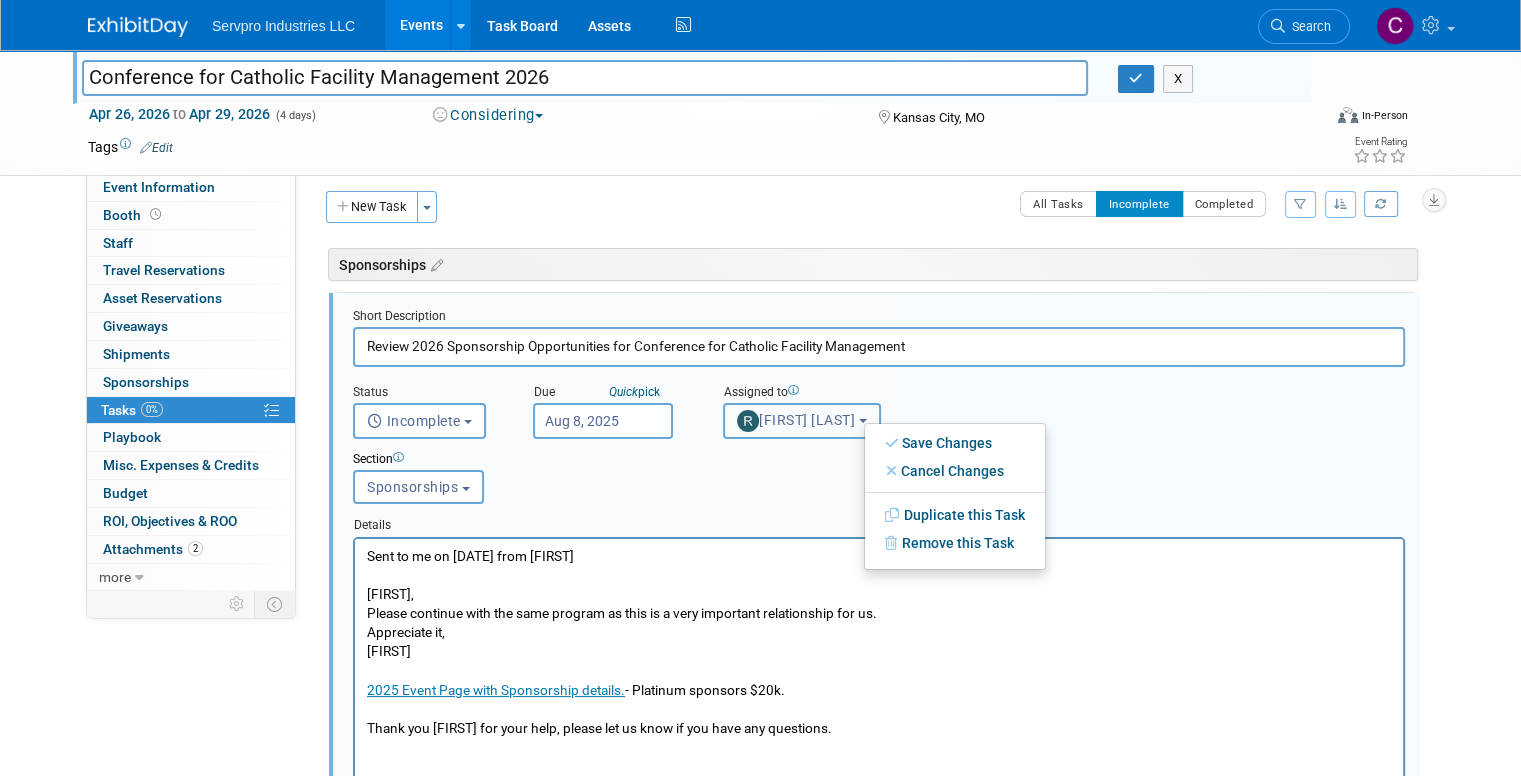 click on "[FIRST] [LAST]" at bounding box center [796, 420] 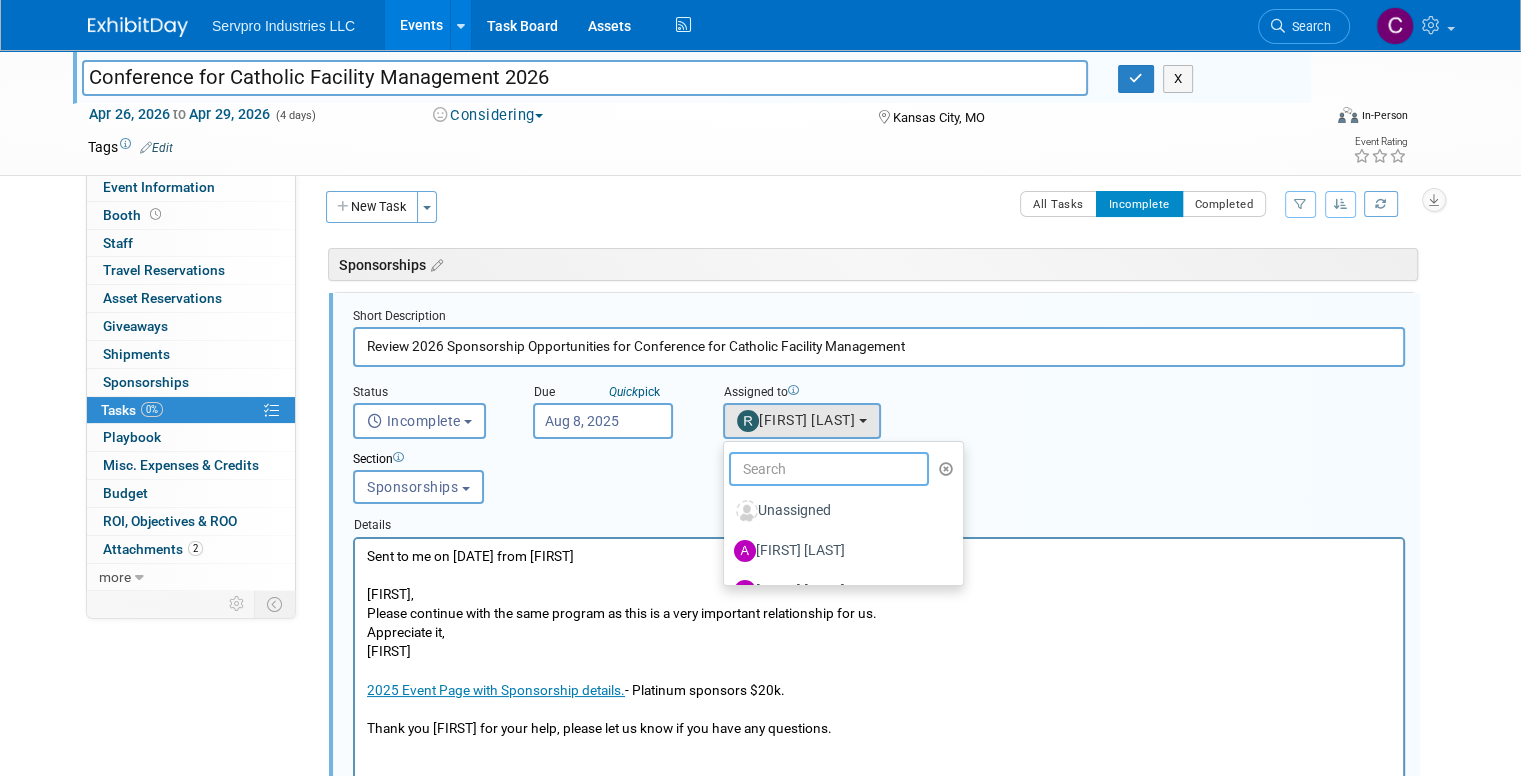 click at bounding box center (829, 469) 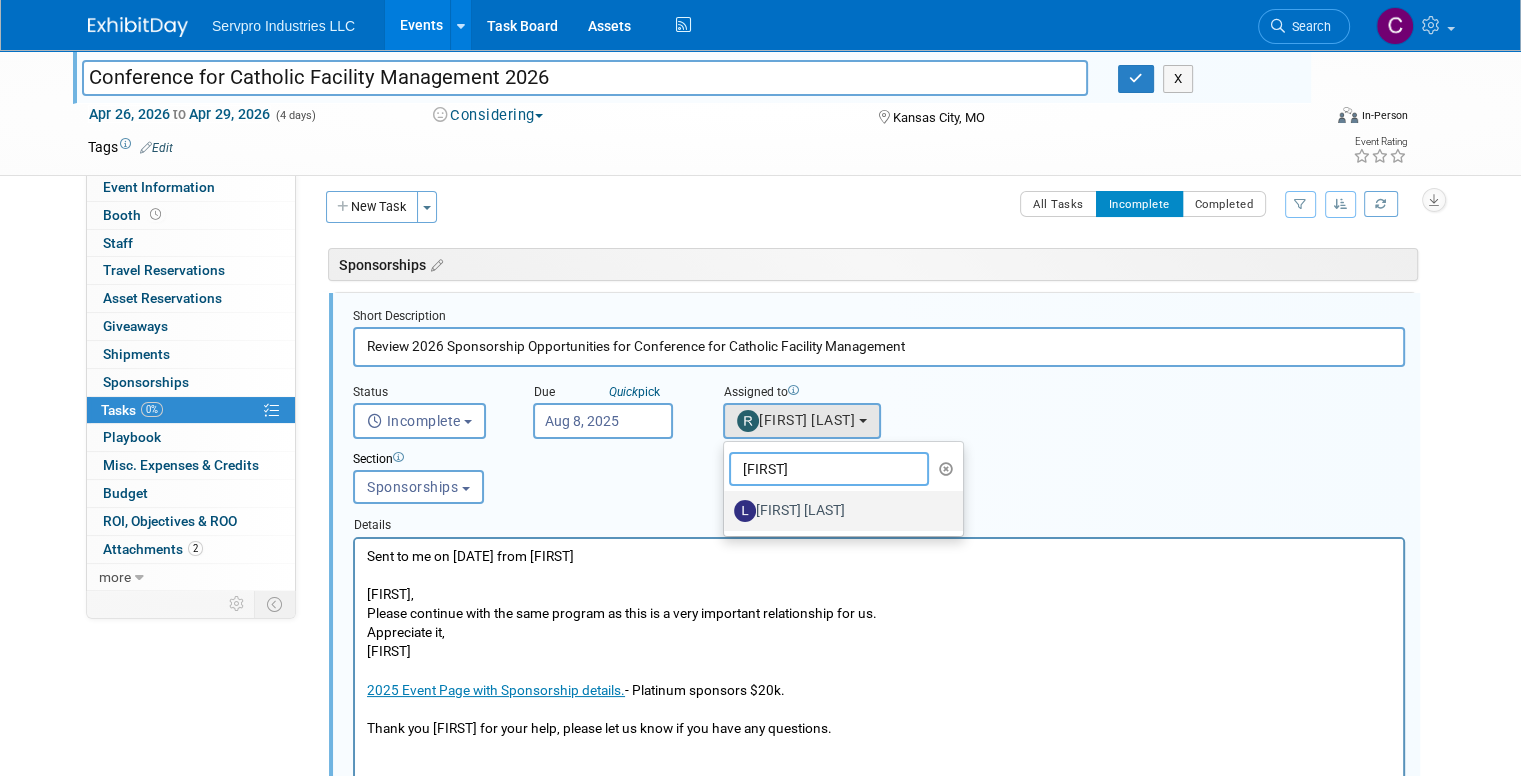 type on "lisa" 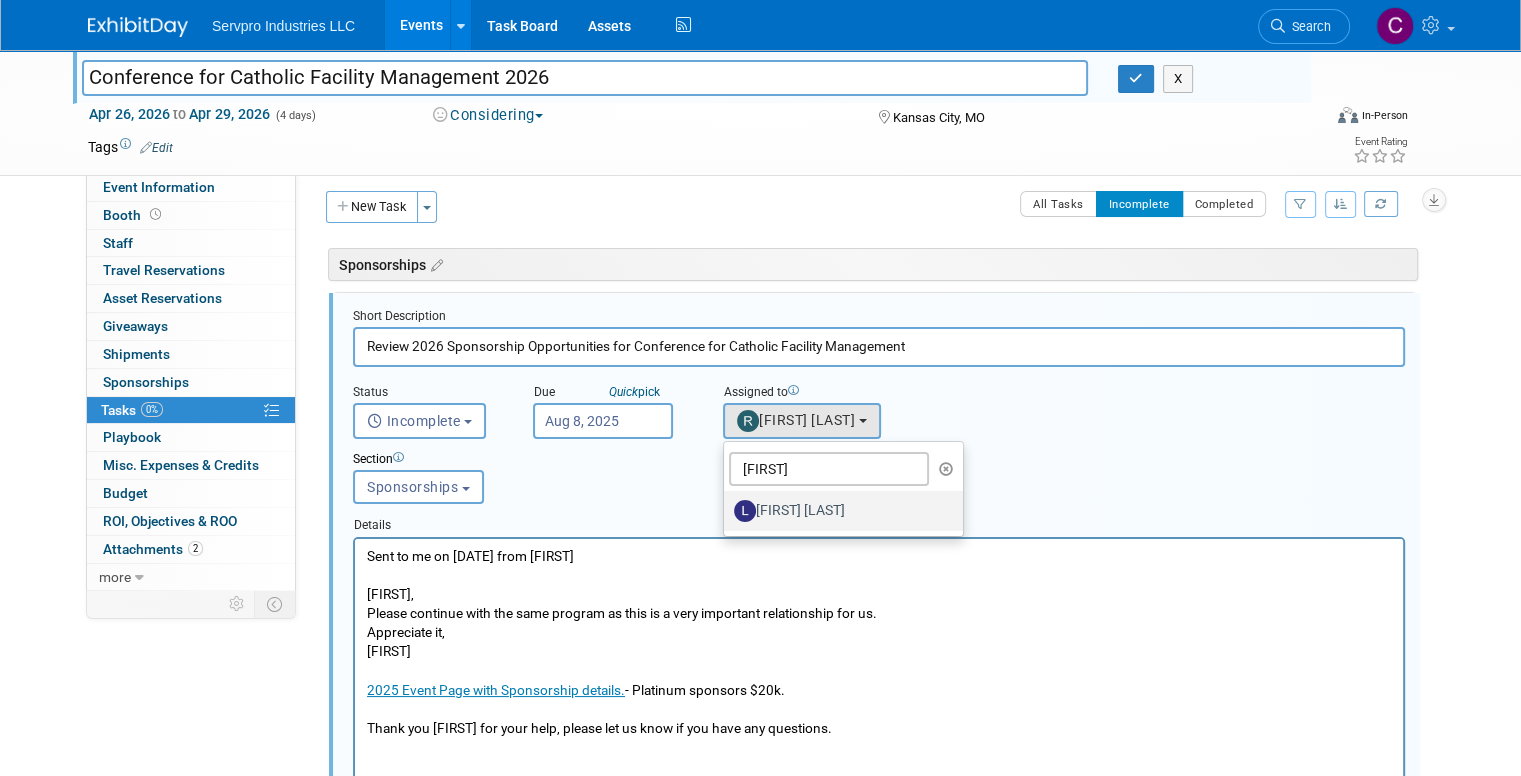 click on "[FIRST] [LAST]" at bounding box center (838, 511) 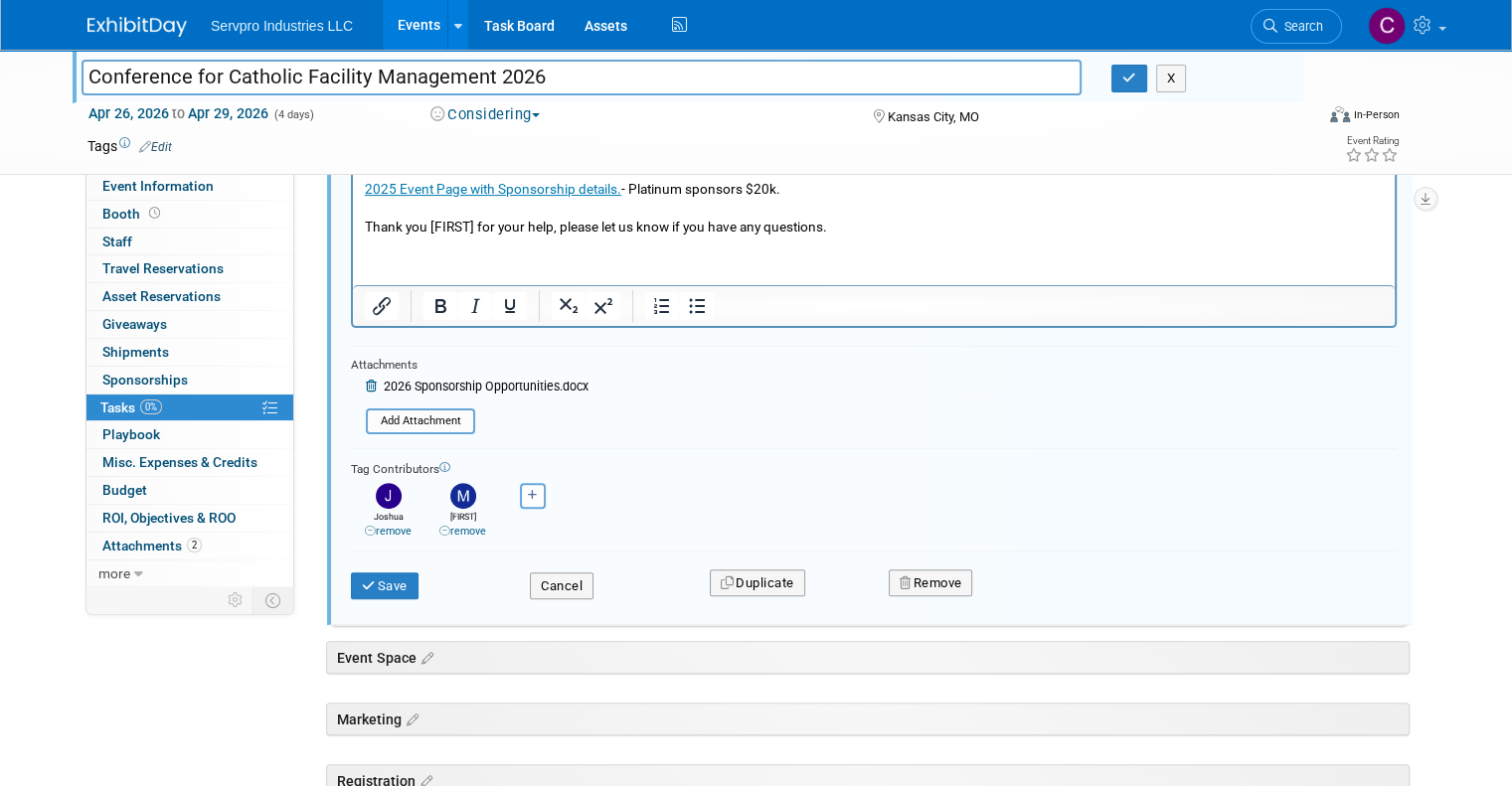 scroll, scrollTop: 568, scrollLeft: 0, axis: vertical 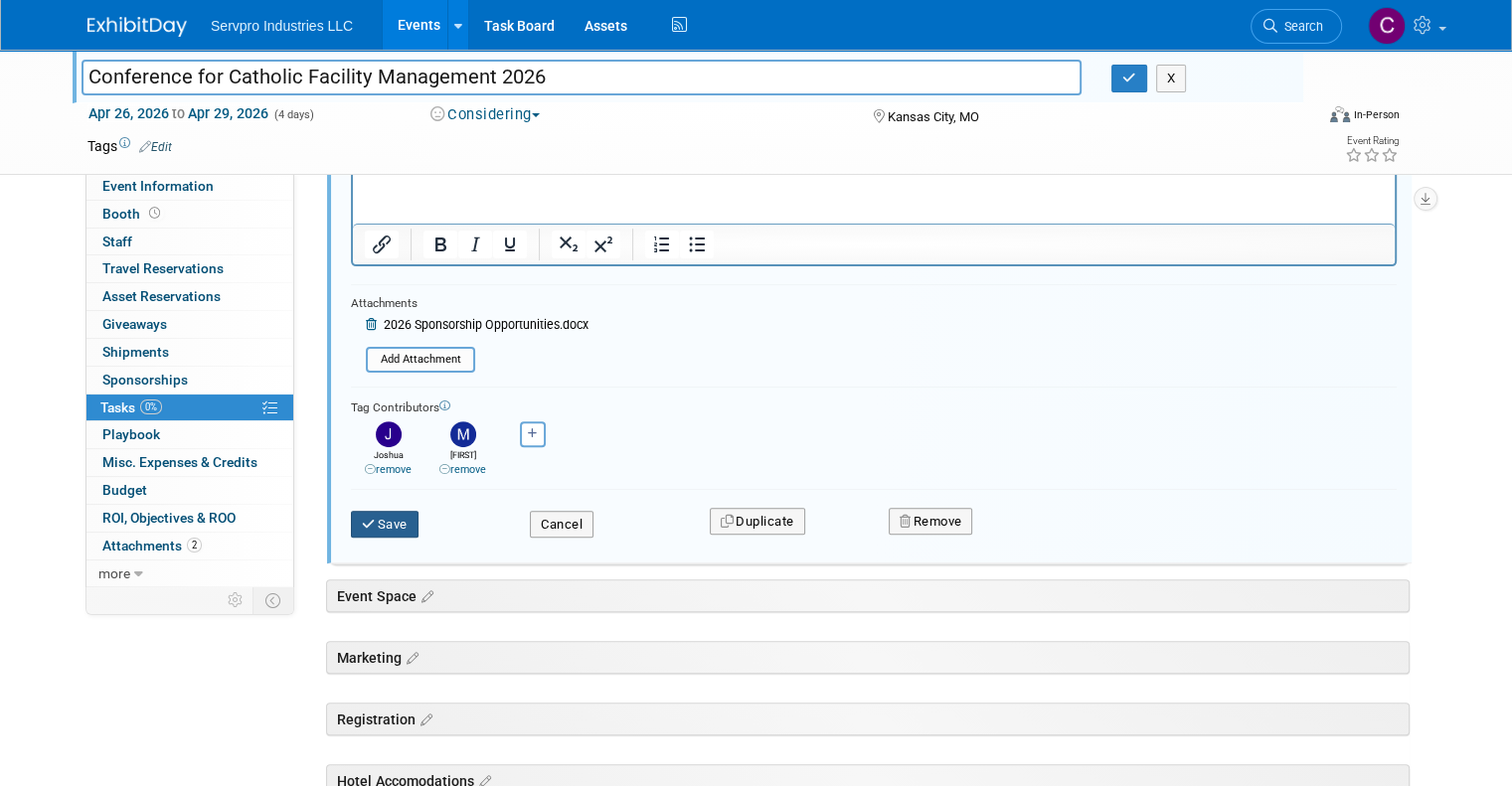 click at bounding box center (370, 524) 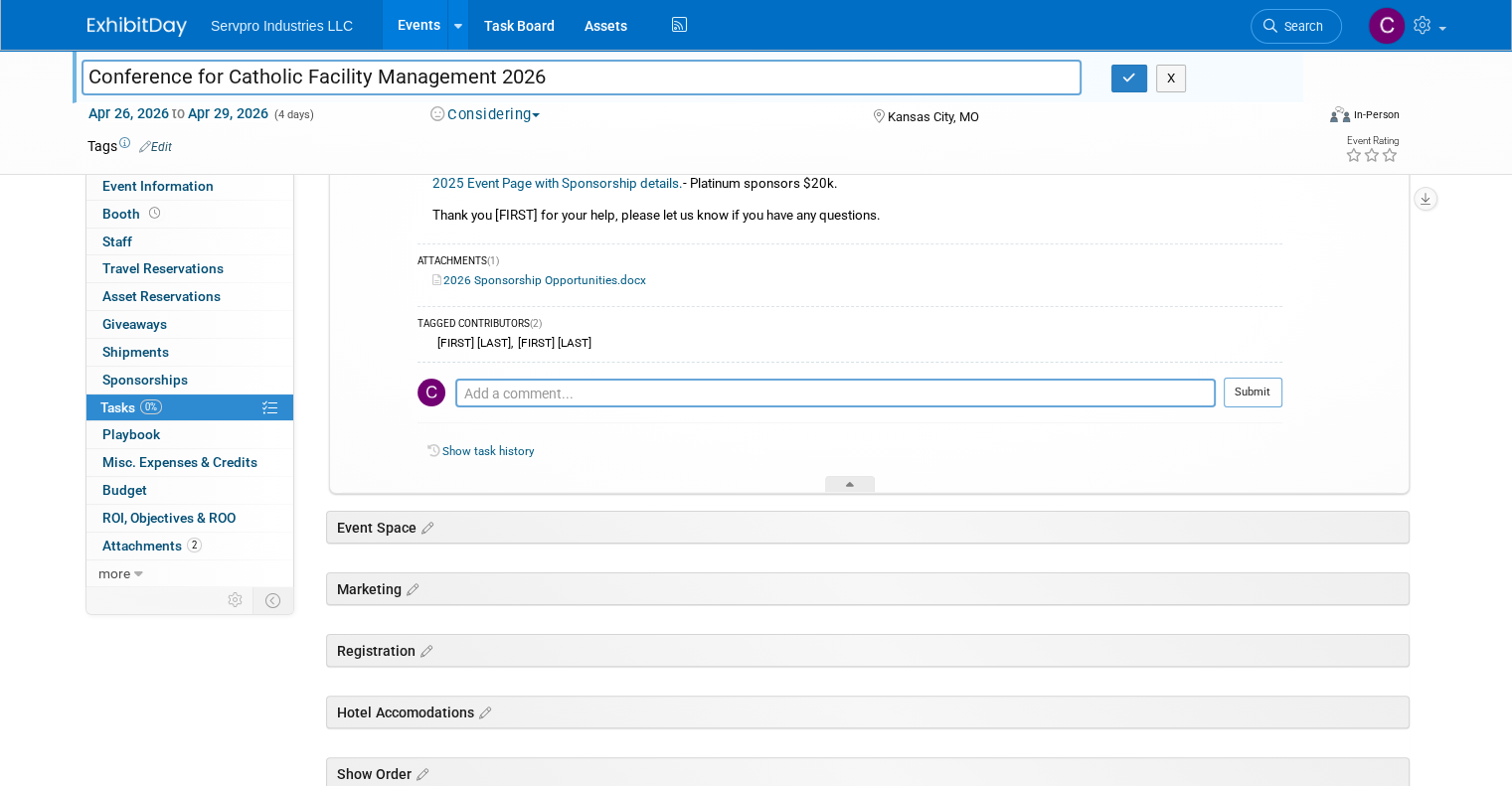 scroll, scrollTop: 0, scrollLeft: 0, axis: both 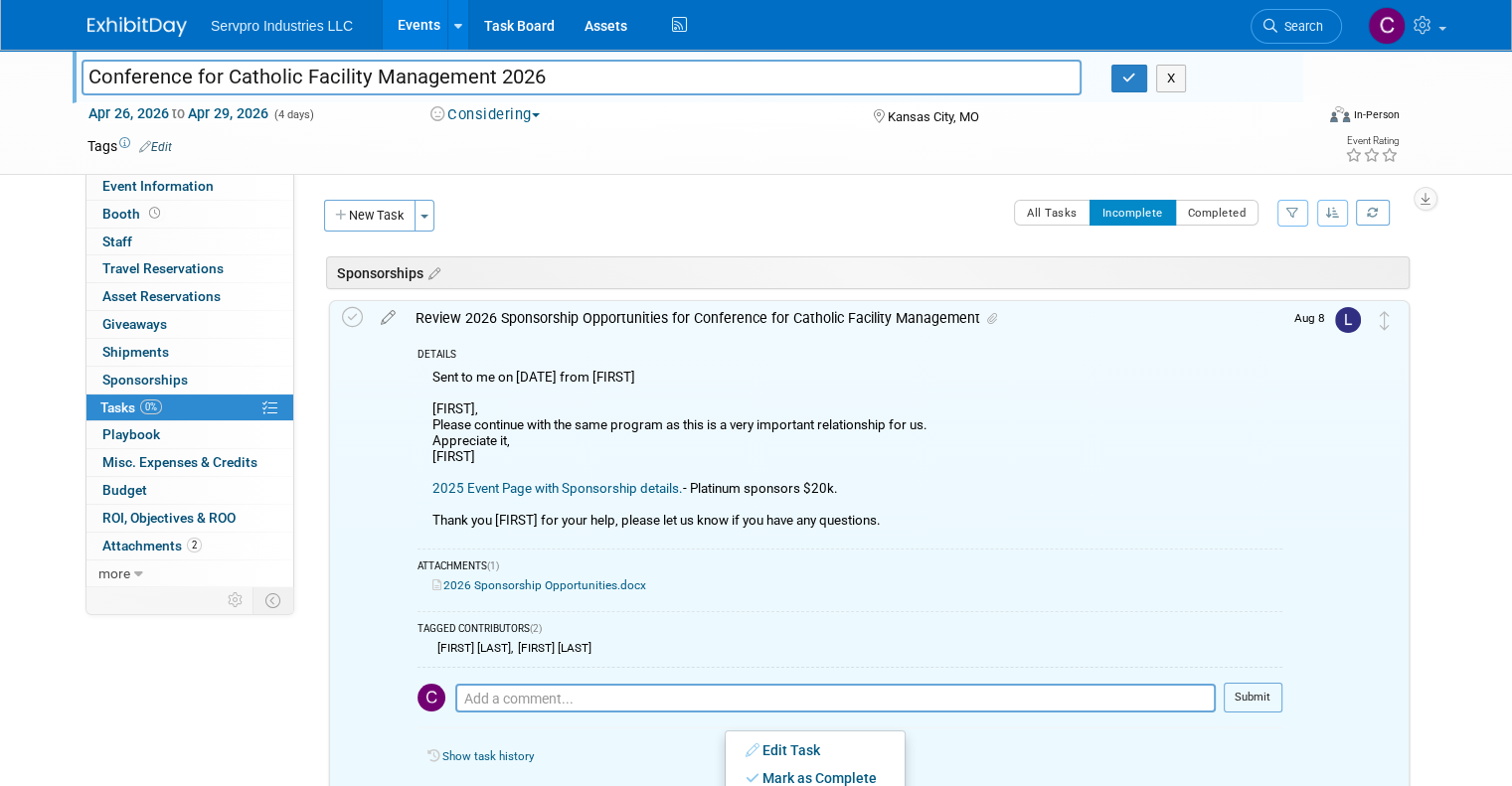 click on "Events" at bounding box center [419, 25] 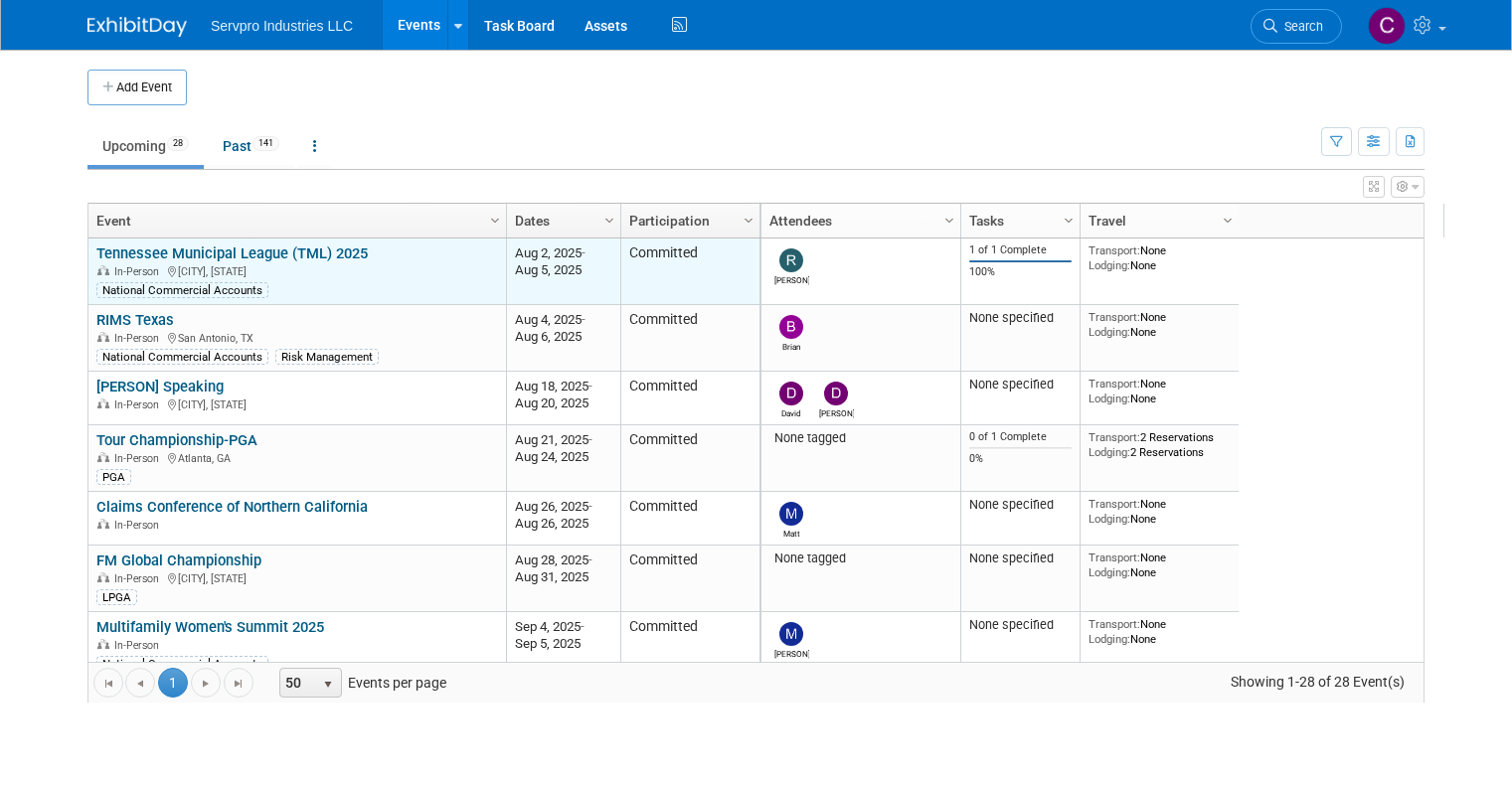 scroll, scrollTop: 0, scrollLeft: 0, axis: both 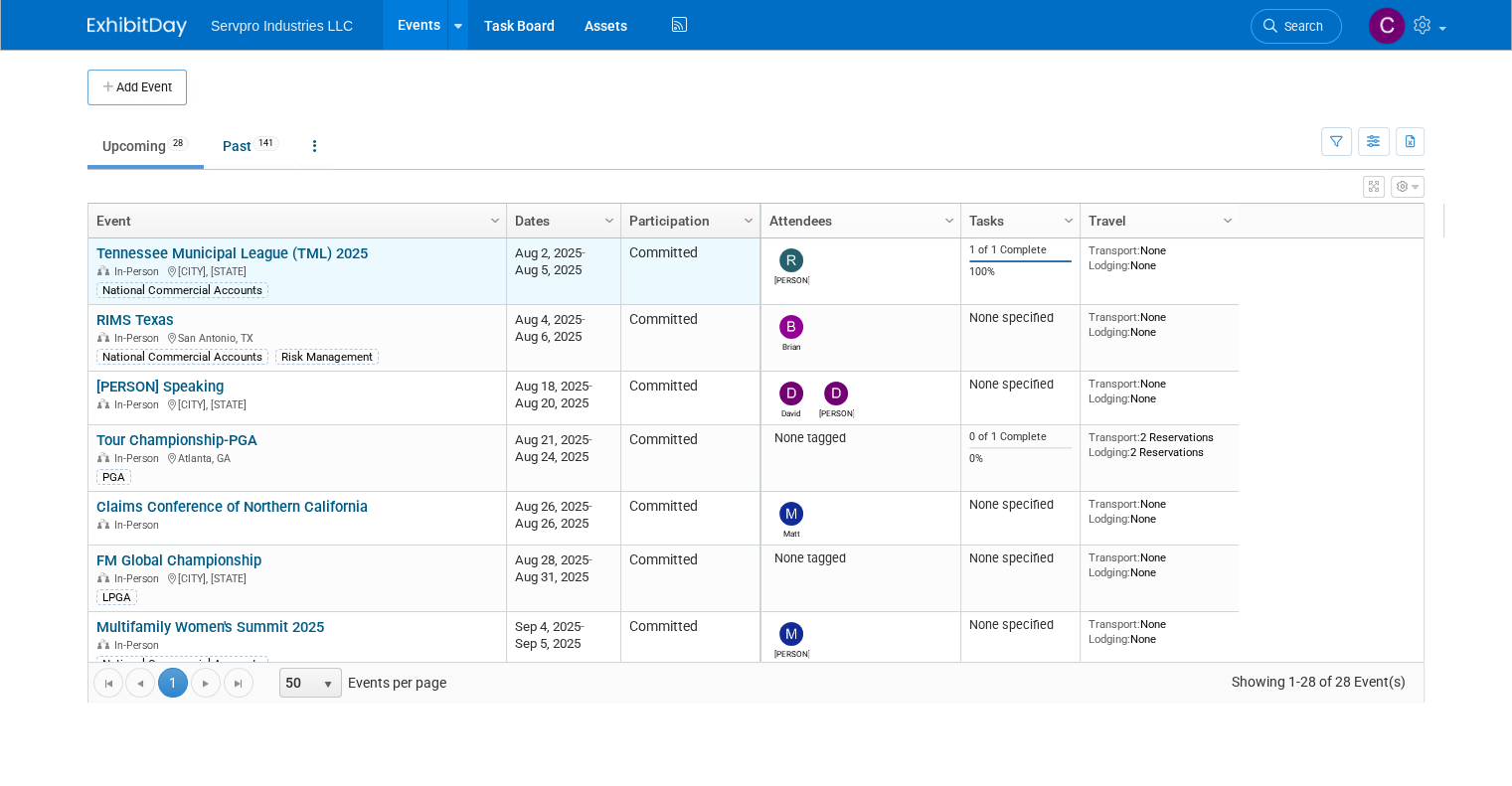 click on "Tennessee Municipal League (TML) 2025" at bounding box center (232, 253) 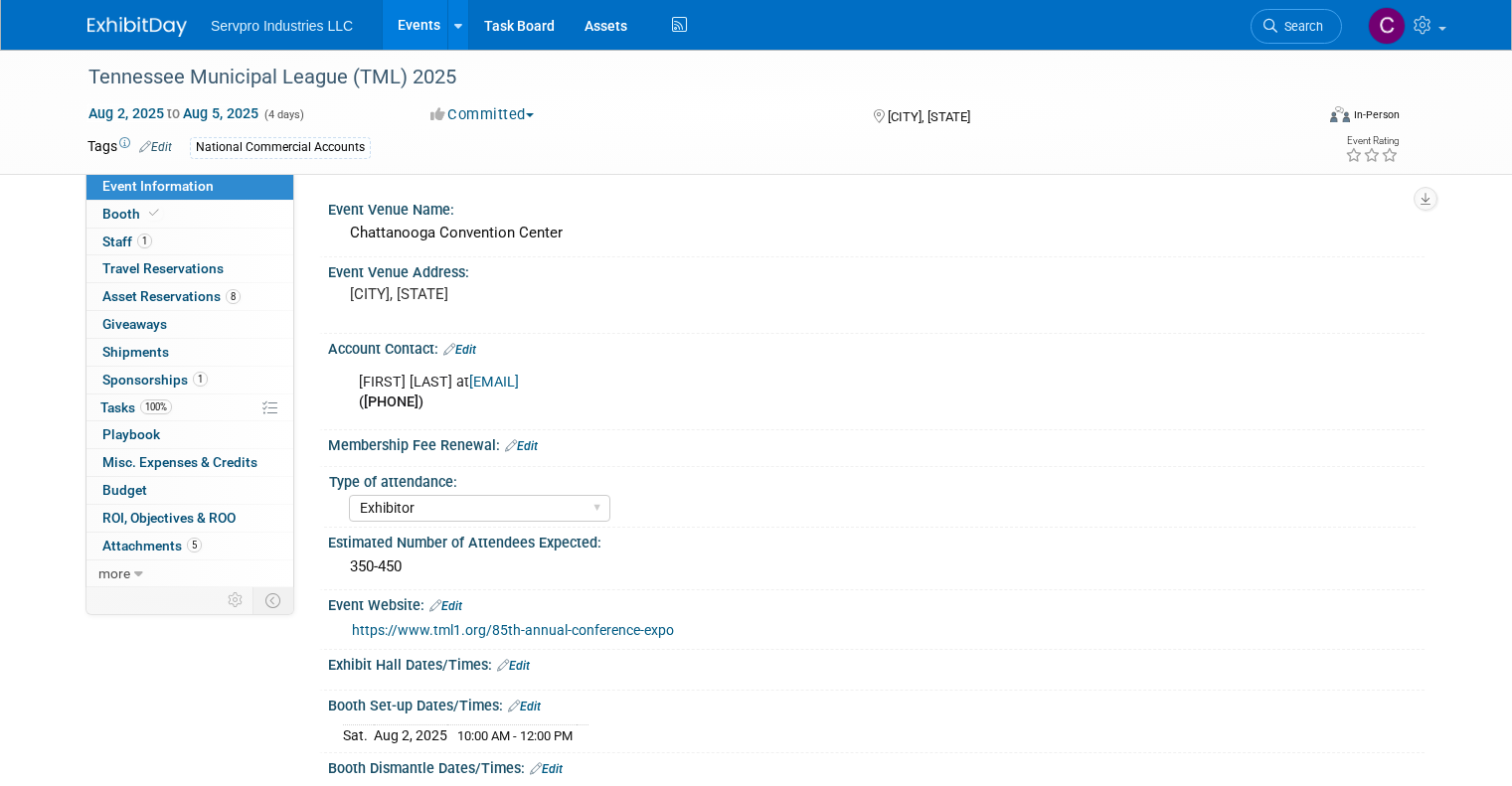 select on "Exhibitor" 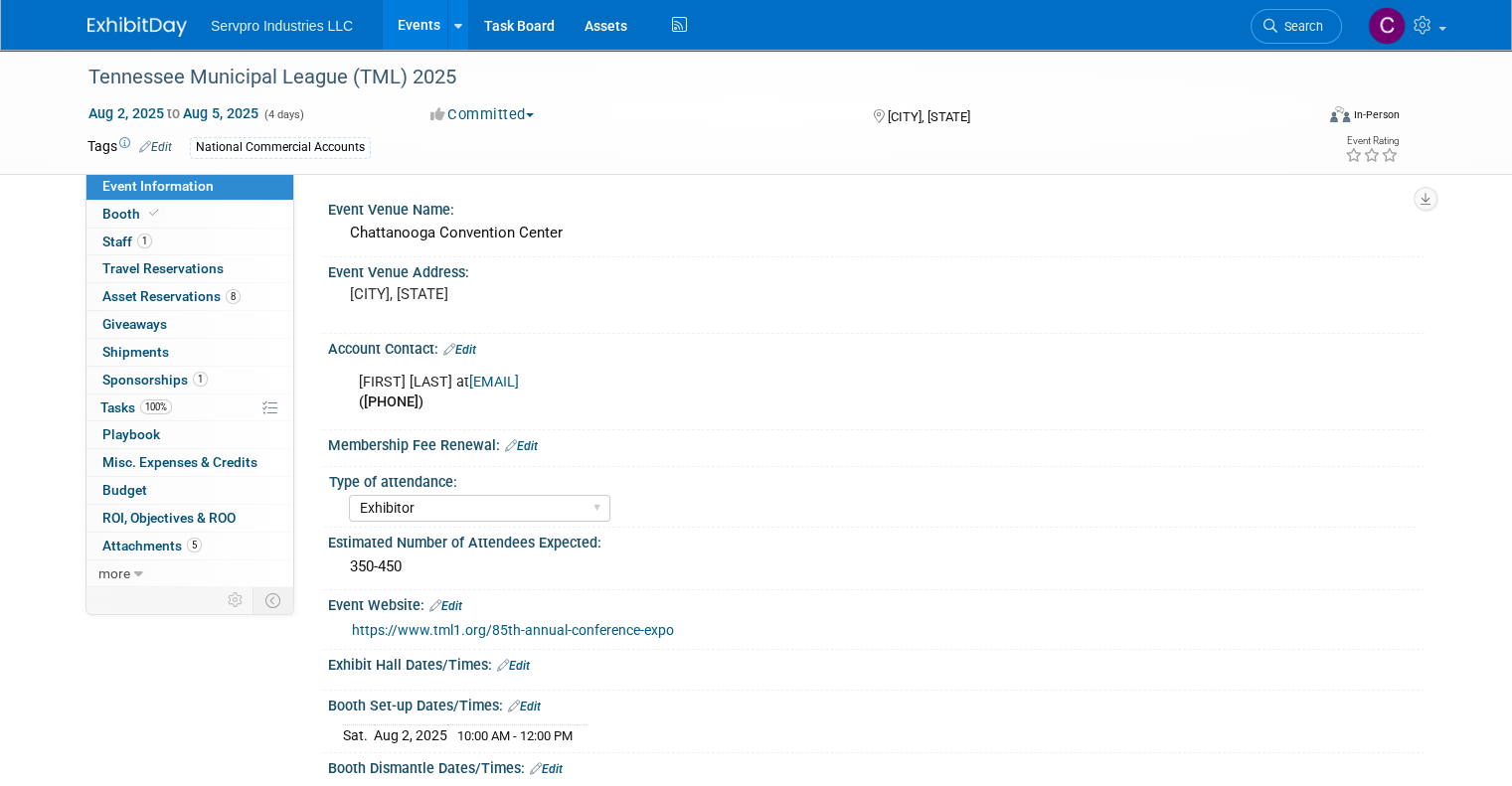 scroll, scrollTop: 0, scrollLeft: 0, axis: both 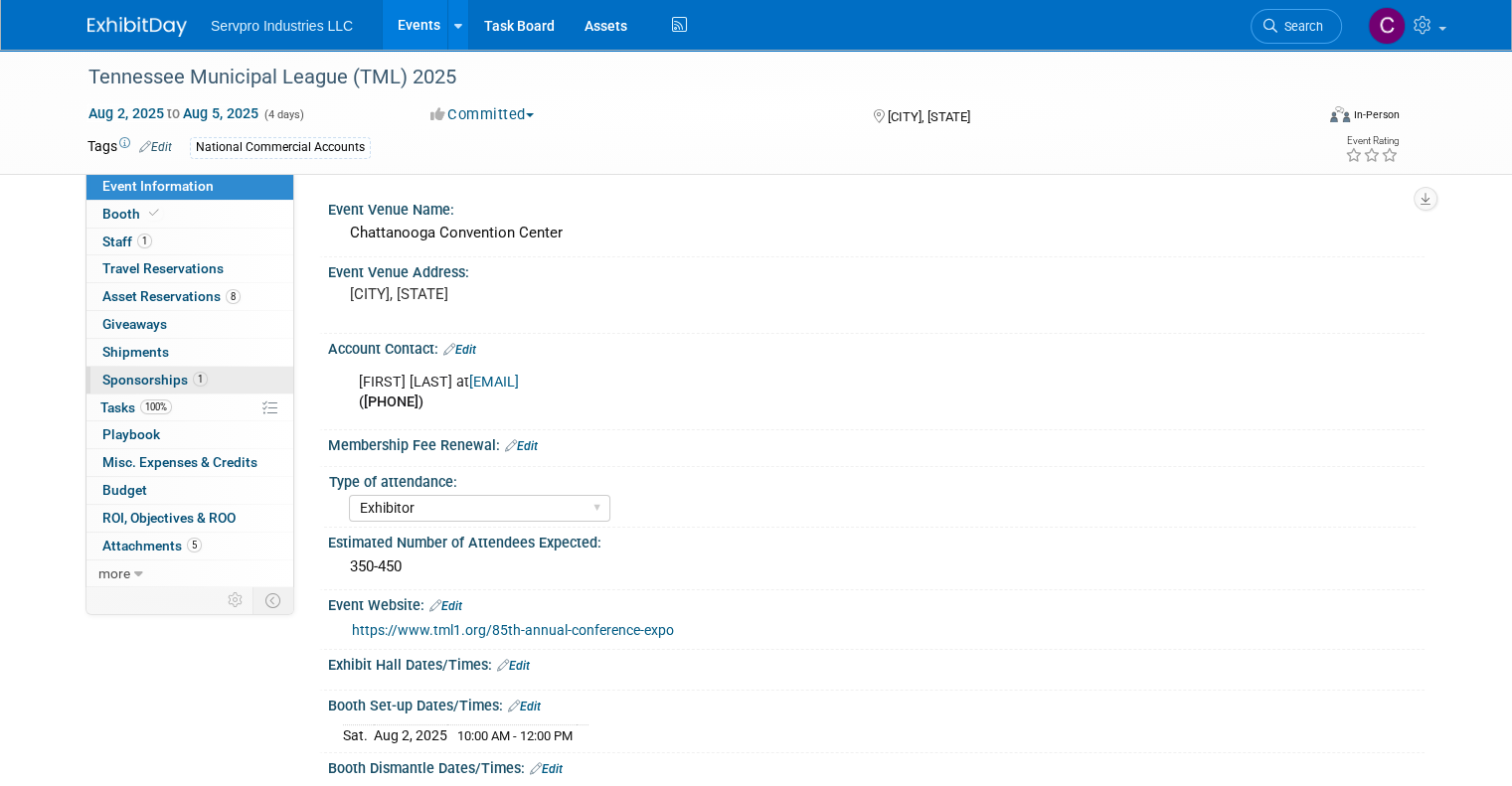 click on "Sponsorships 1" at bounding box center [155, 380] 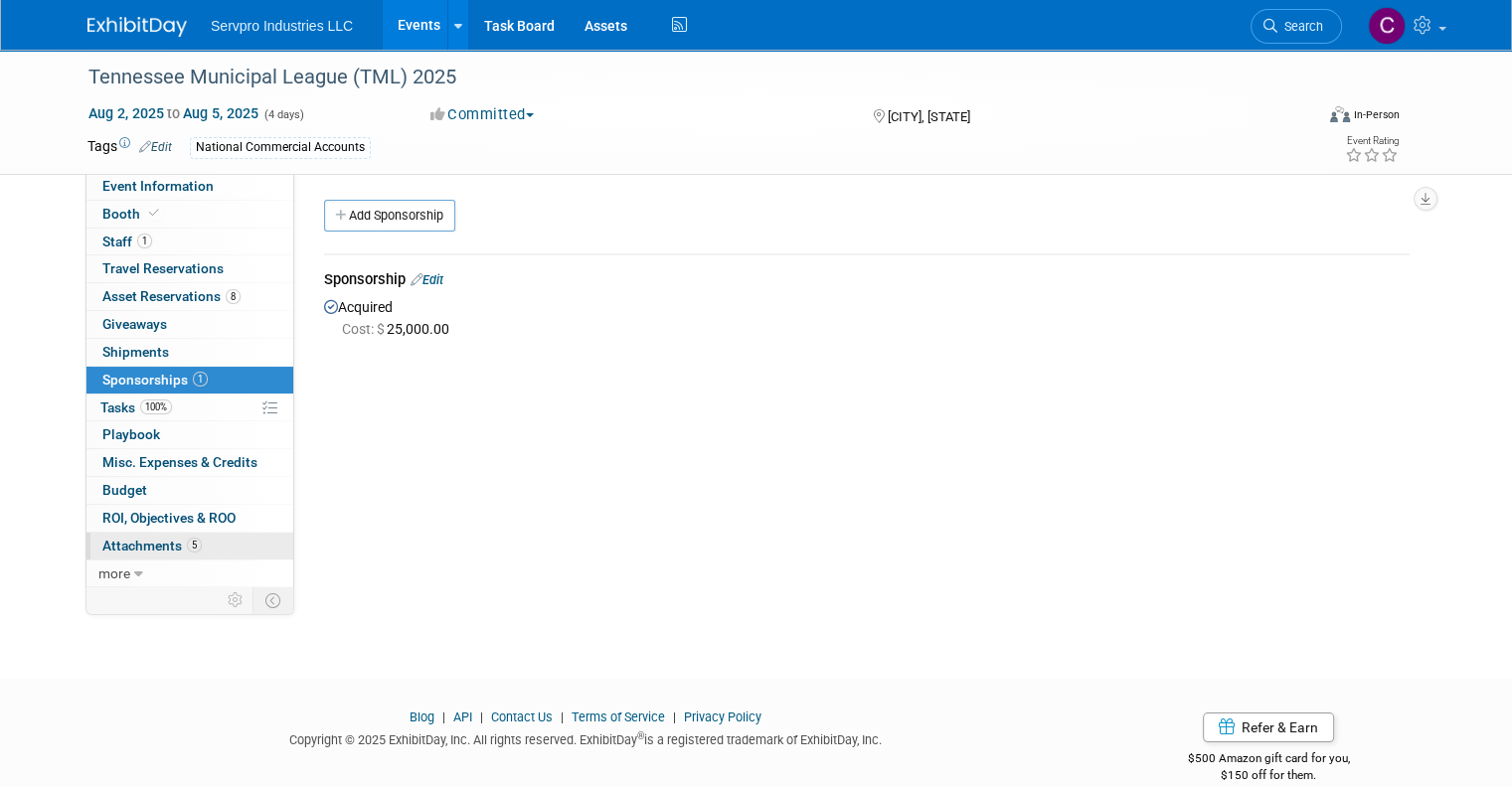 click on "Attachments 5" at bounding box center [152, 546] 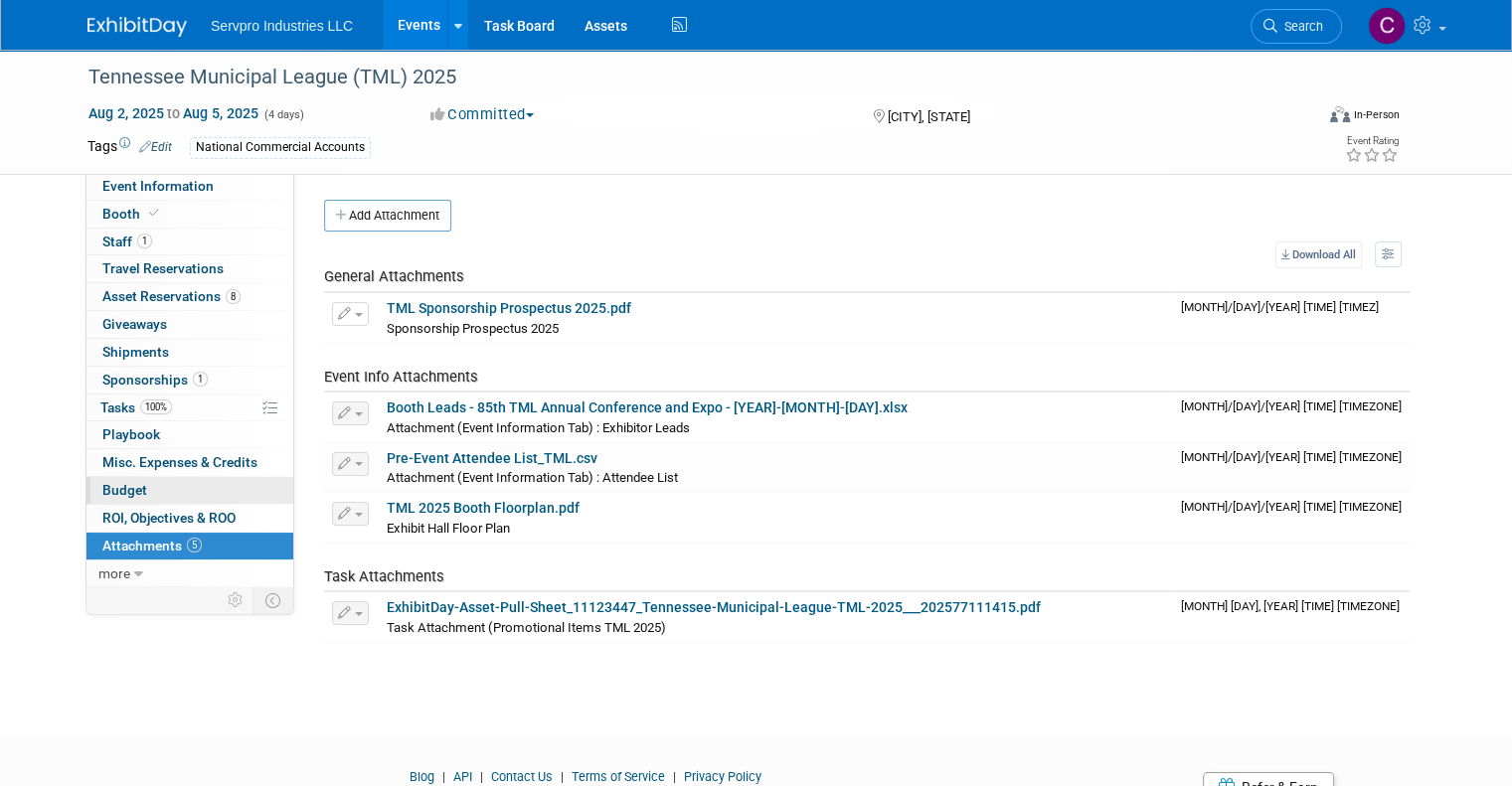 click on "Budget" at bounding box center (124, 490) 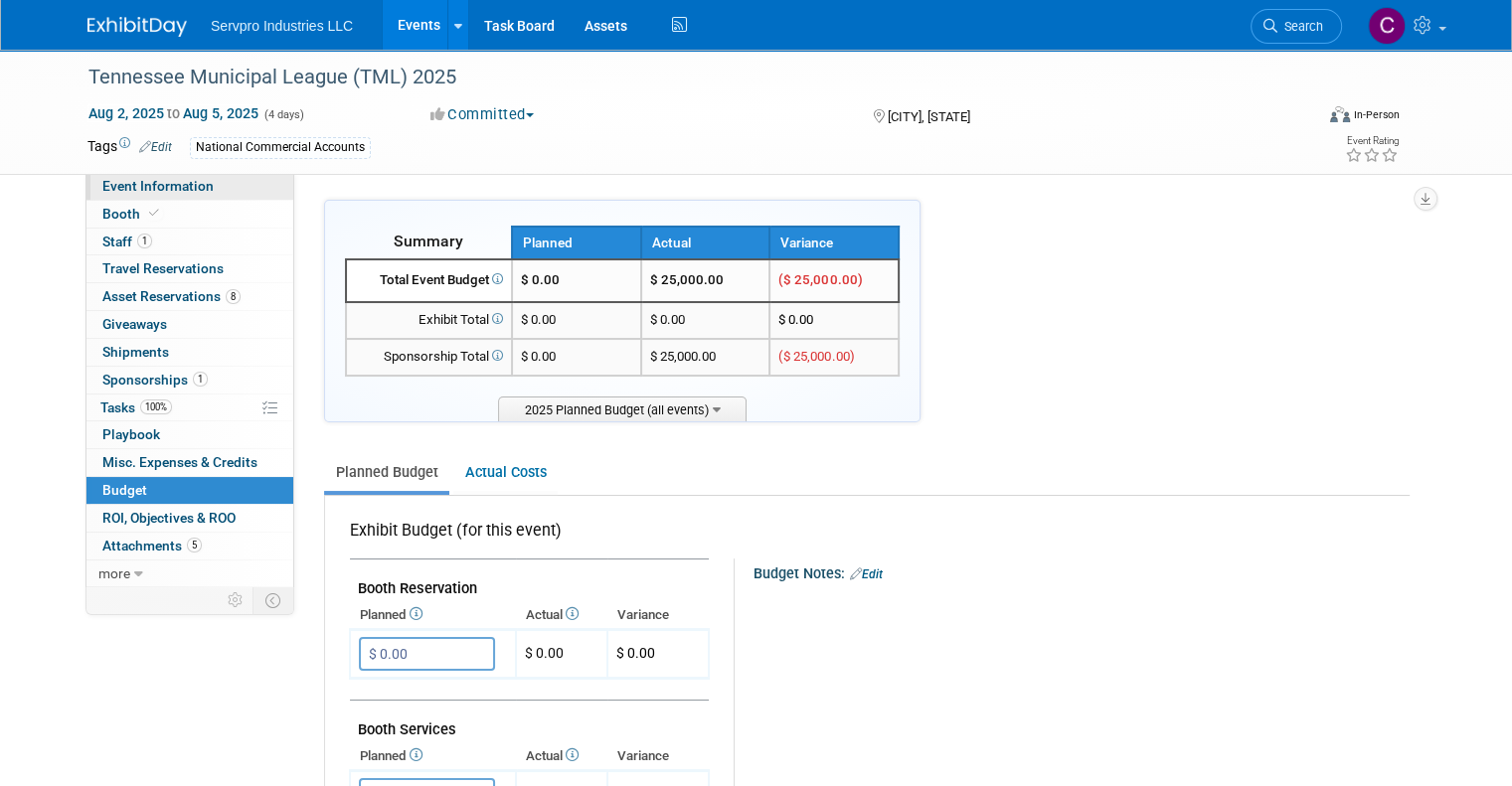 click on "Event Information" at bounding box center (158, 186) 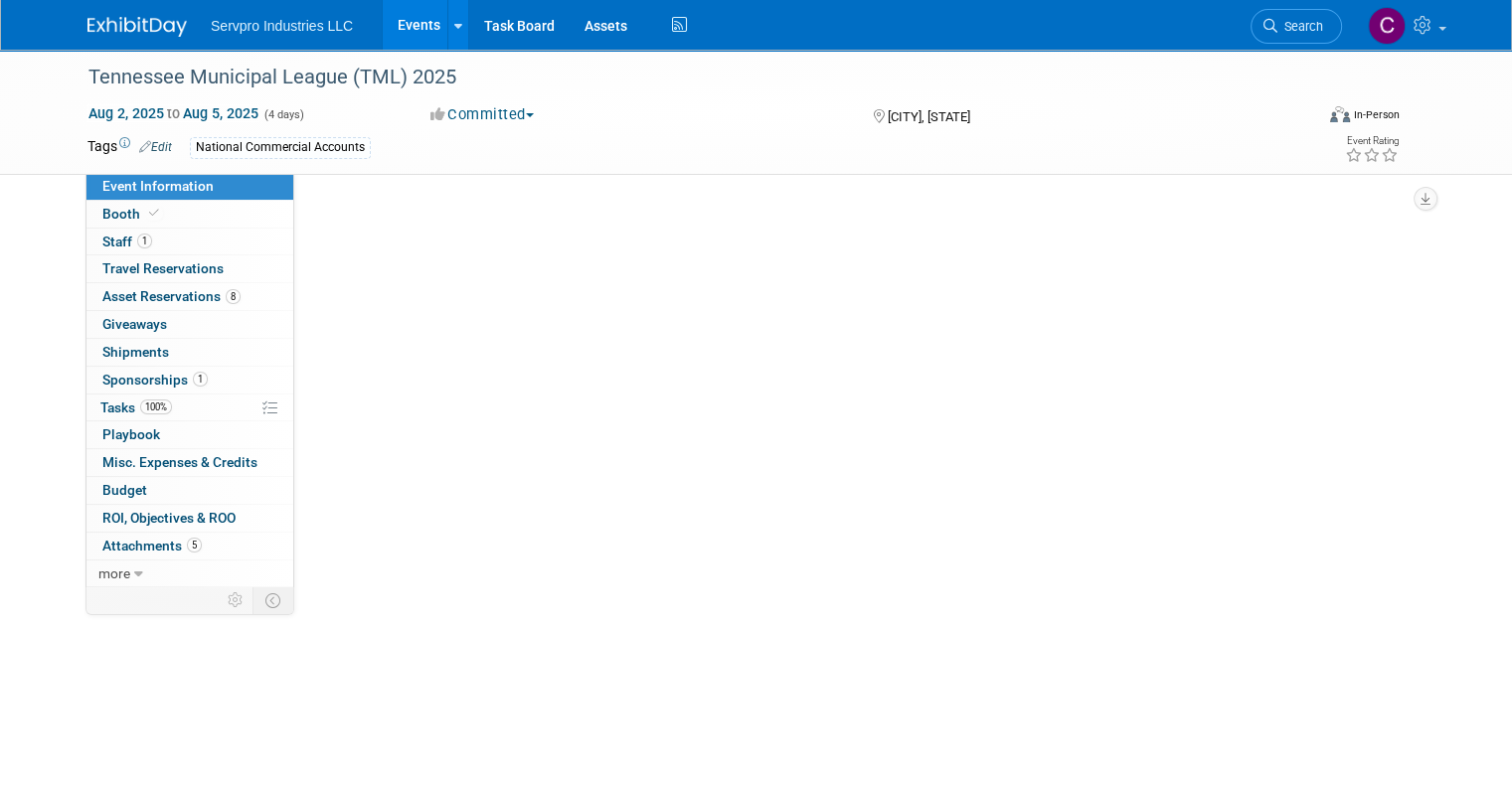select on "Exhibitor" 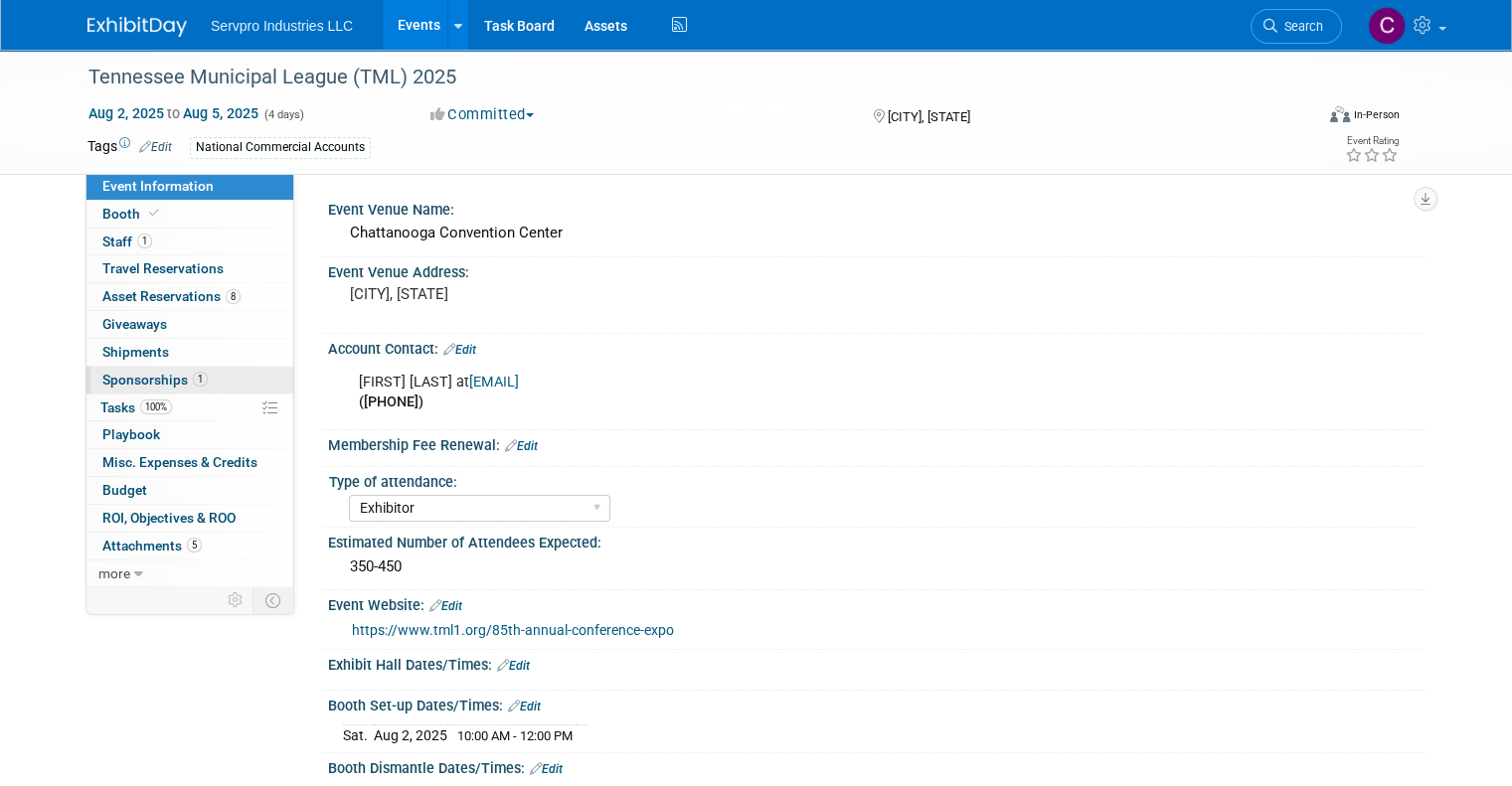 click on "Sponsorships 1" at bounding box center [155, 380] 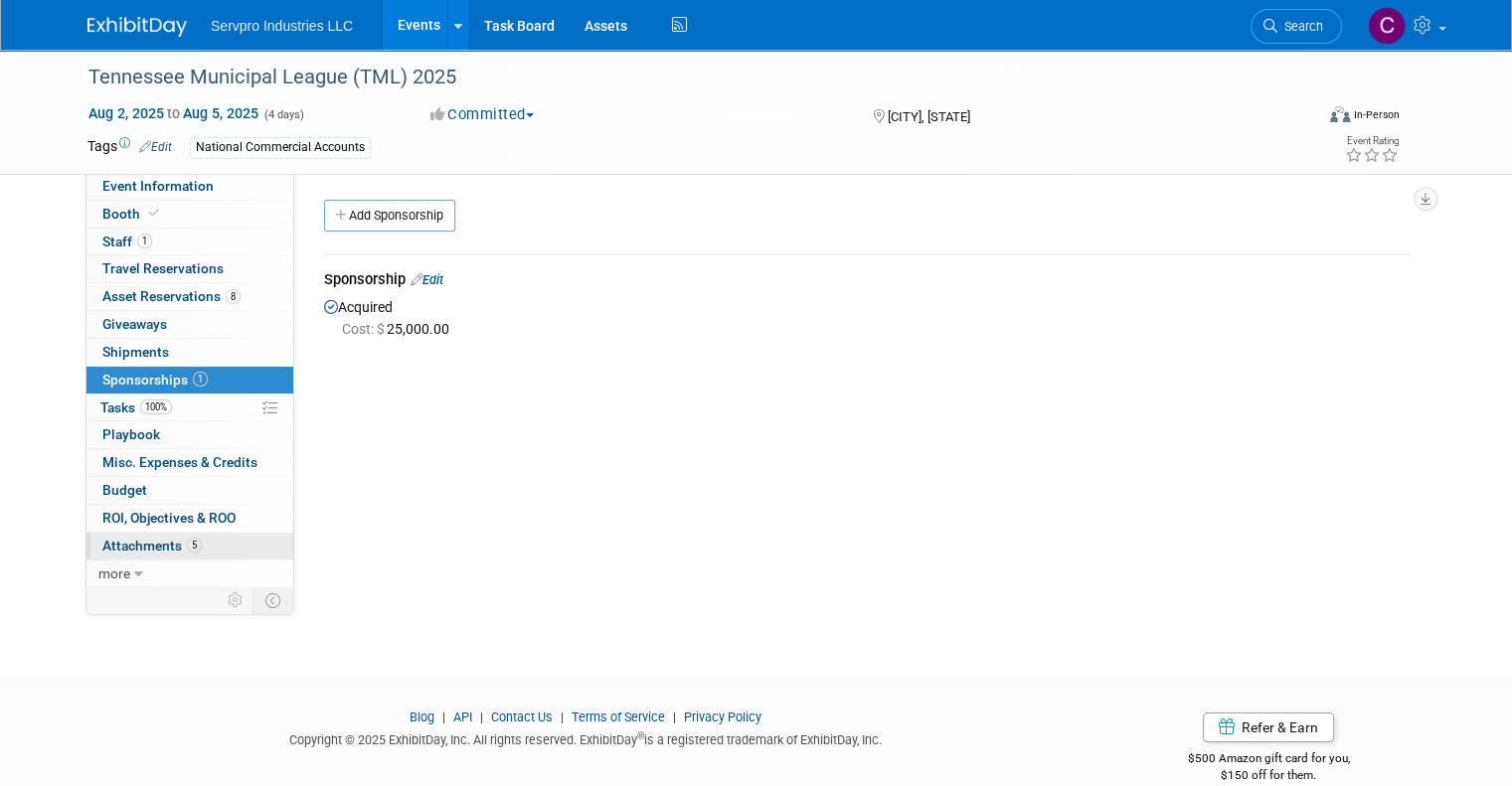 click on "Attachments 5" at bounding box center [152, 546] 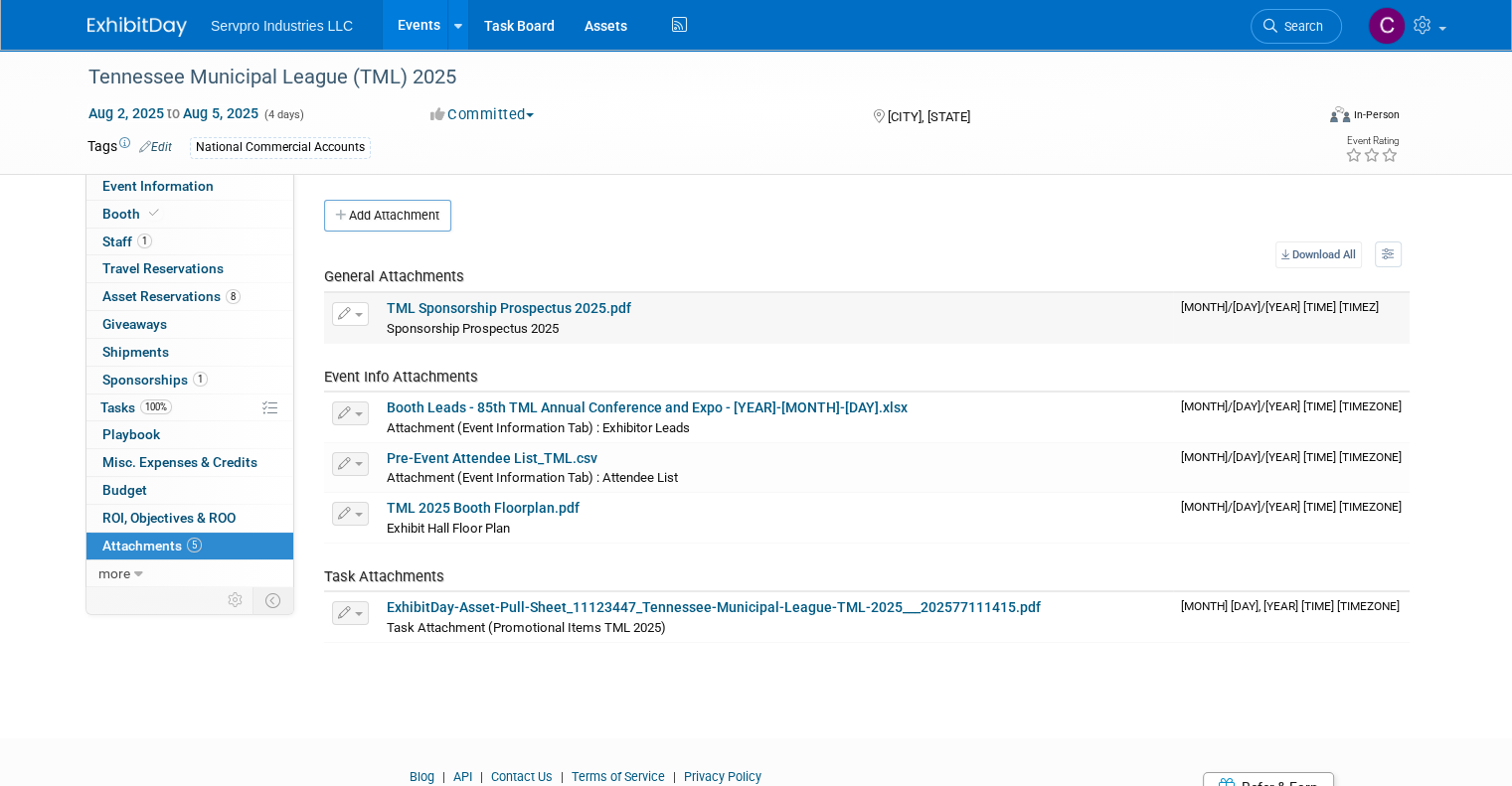 click on "TML Sponsorship Prospectus 2025.pdf" at bounding box center (509, 308) 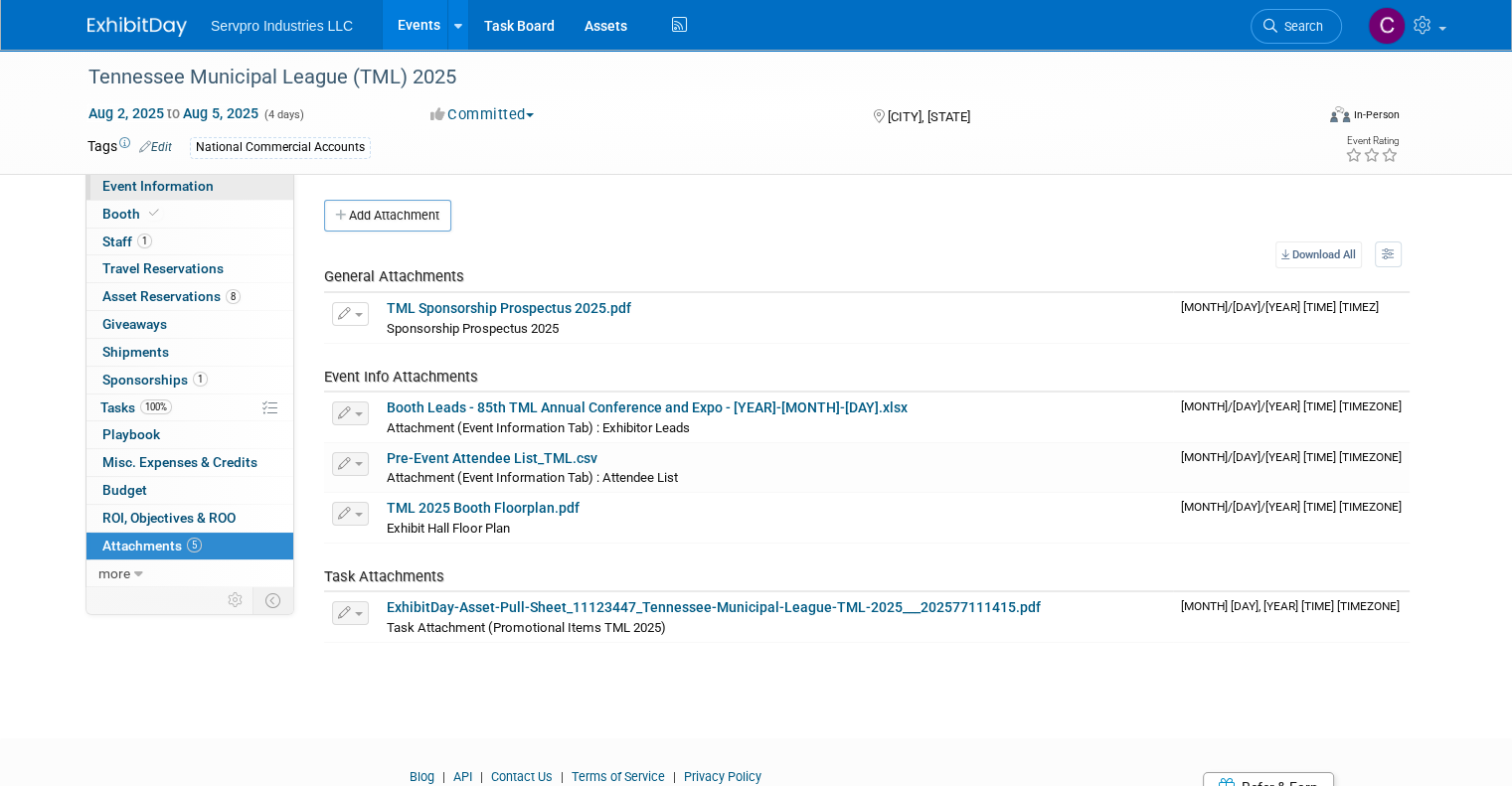 click on "Event Information" at bounding box center (158, 186) 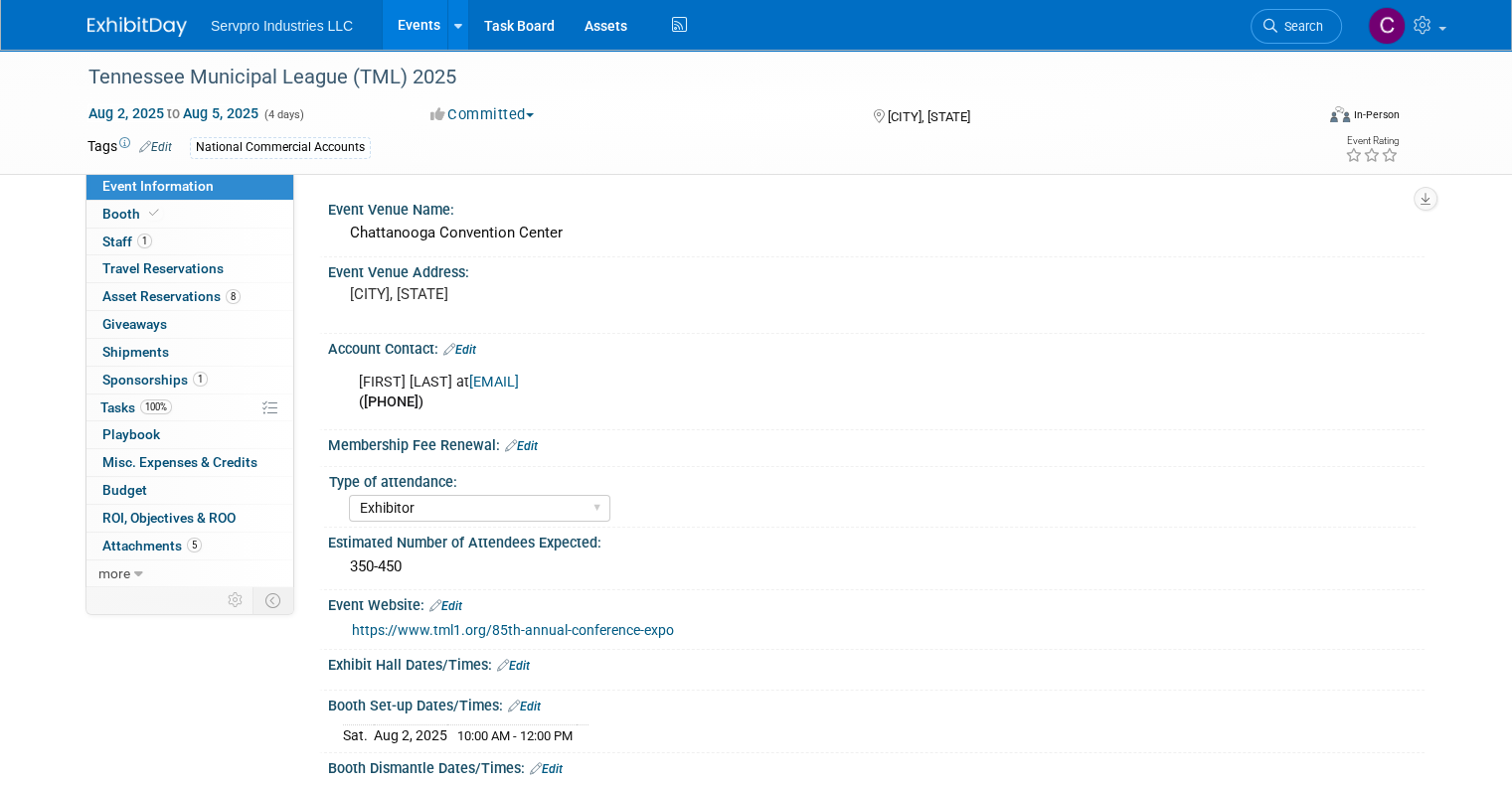 click on "Events" at bounding box center (419, 25) 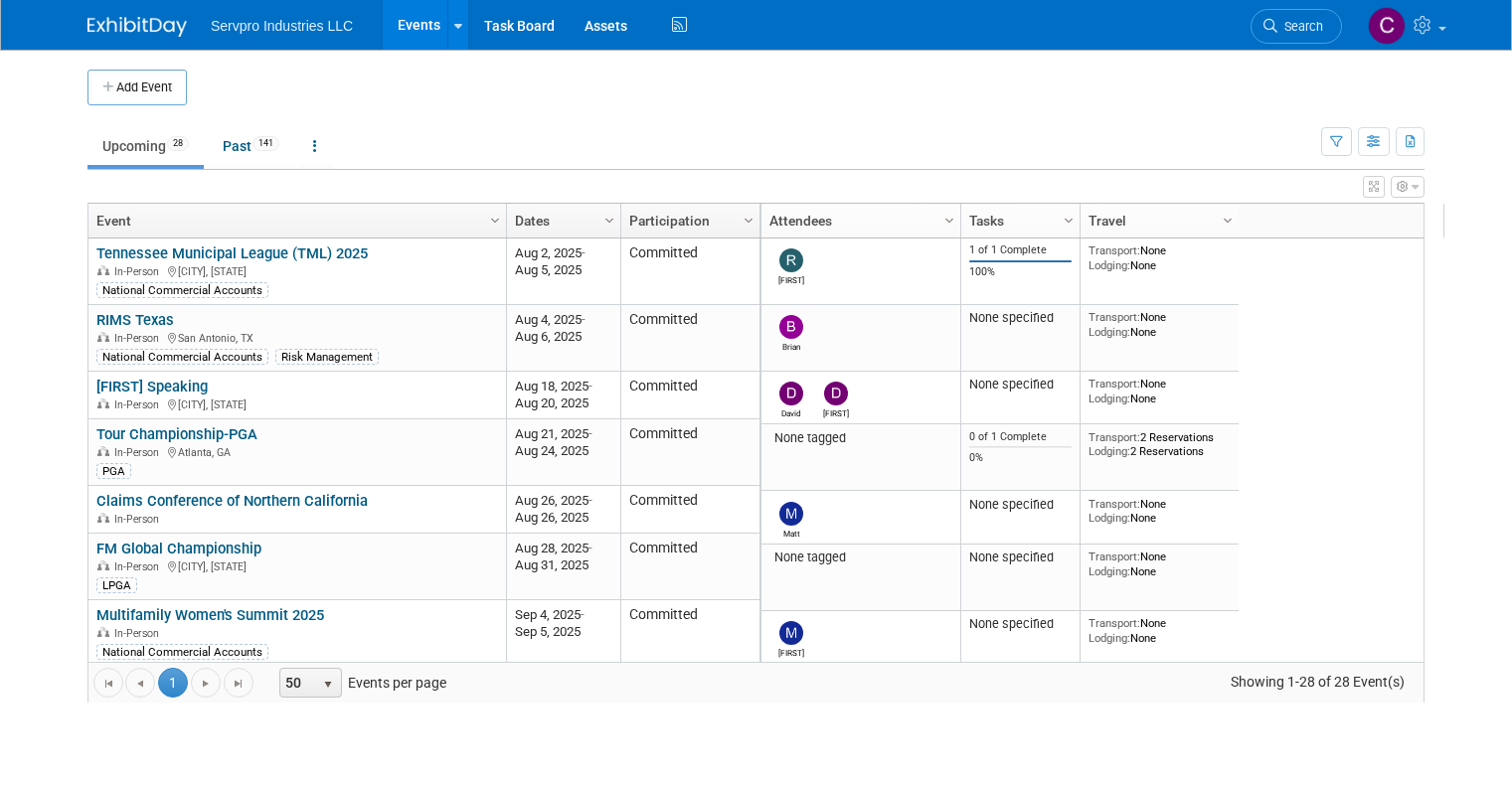 scroll, scrollTop: 0, scrollLeft: 0, axis: both 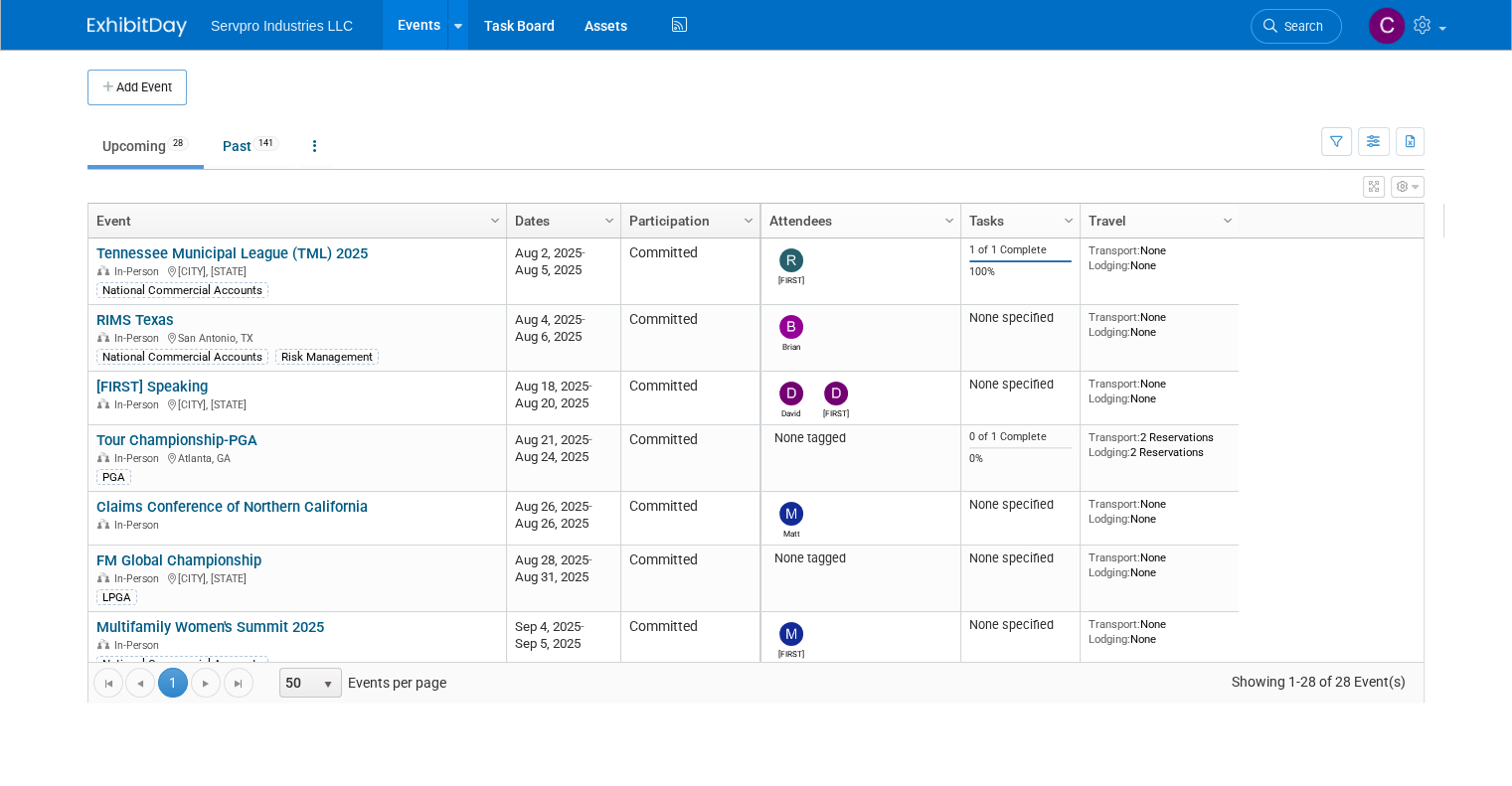 click on "Add Event
New Event
Duplicate Event Warning
There is another event in your workspace with a similar name during the same dates.
Attendance / Format:
<img src="https://www.exhibitday.com/Images/Format-InPerson.png" style="width: 19px; margin-top: 2px; margin-bottom: 2px; margin-left: 2px; filter: grayscale(100%); opacity: 0.75;" />   In-Person
<img src="https://www.exhibitday.com/Images/Format-Virtual.png" style="width: 19px; margin-top: 2px; margin-bottom: 2px; margin-left: 2px; filter: grayscale(100%); opacity: 0.75;" />   Virtual
<img src="https://www.exhibitday.com/Images/Format-Hybrid.png" style="width: 19px; margin-top: 2px; margin-bottom: 2px; margin-left: 2px; filter: grayscale(100%); opacity: 0.75;" />   Hybrid
In-Person        In-Person      Virtual      Hybrid
Participation:
Committed      Committed    Considering" at bounding box center (756, 395) 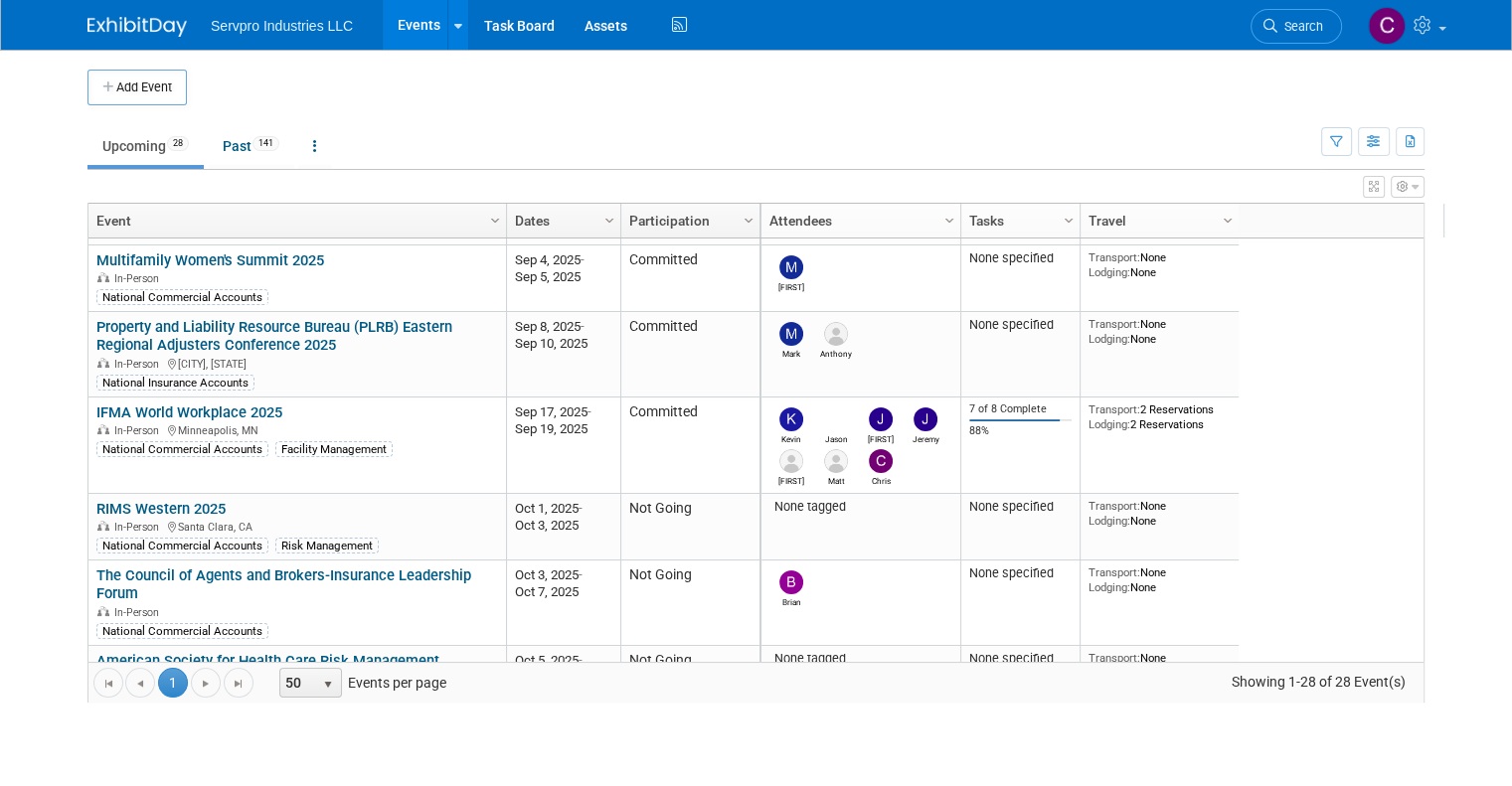 scroll, scrollTop: 778, scrollLeft: 0, axis: vertical 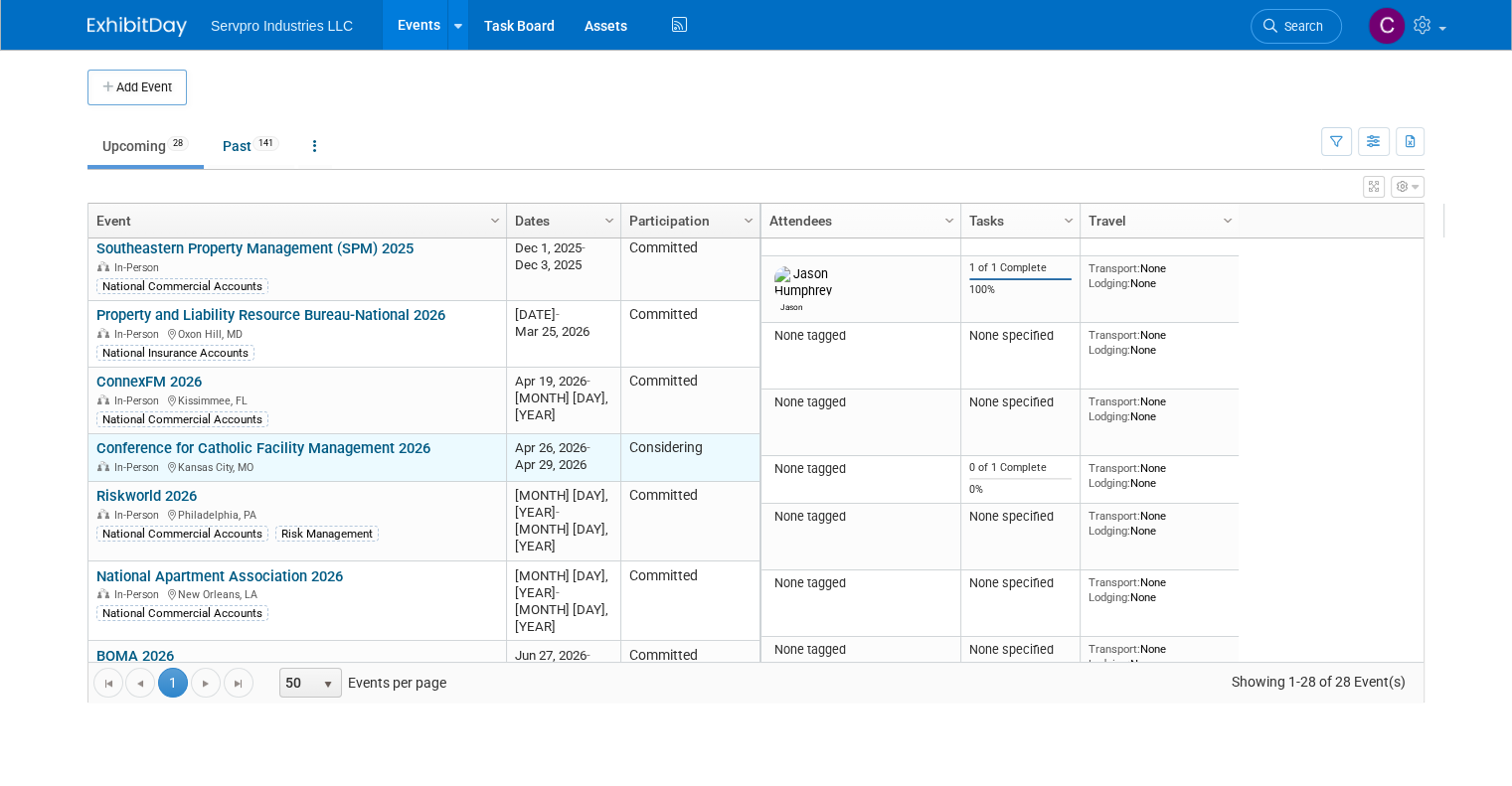 click on "Conference for Catholic Facility Management 2026" at bounding box center (263, 448) 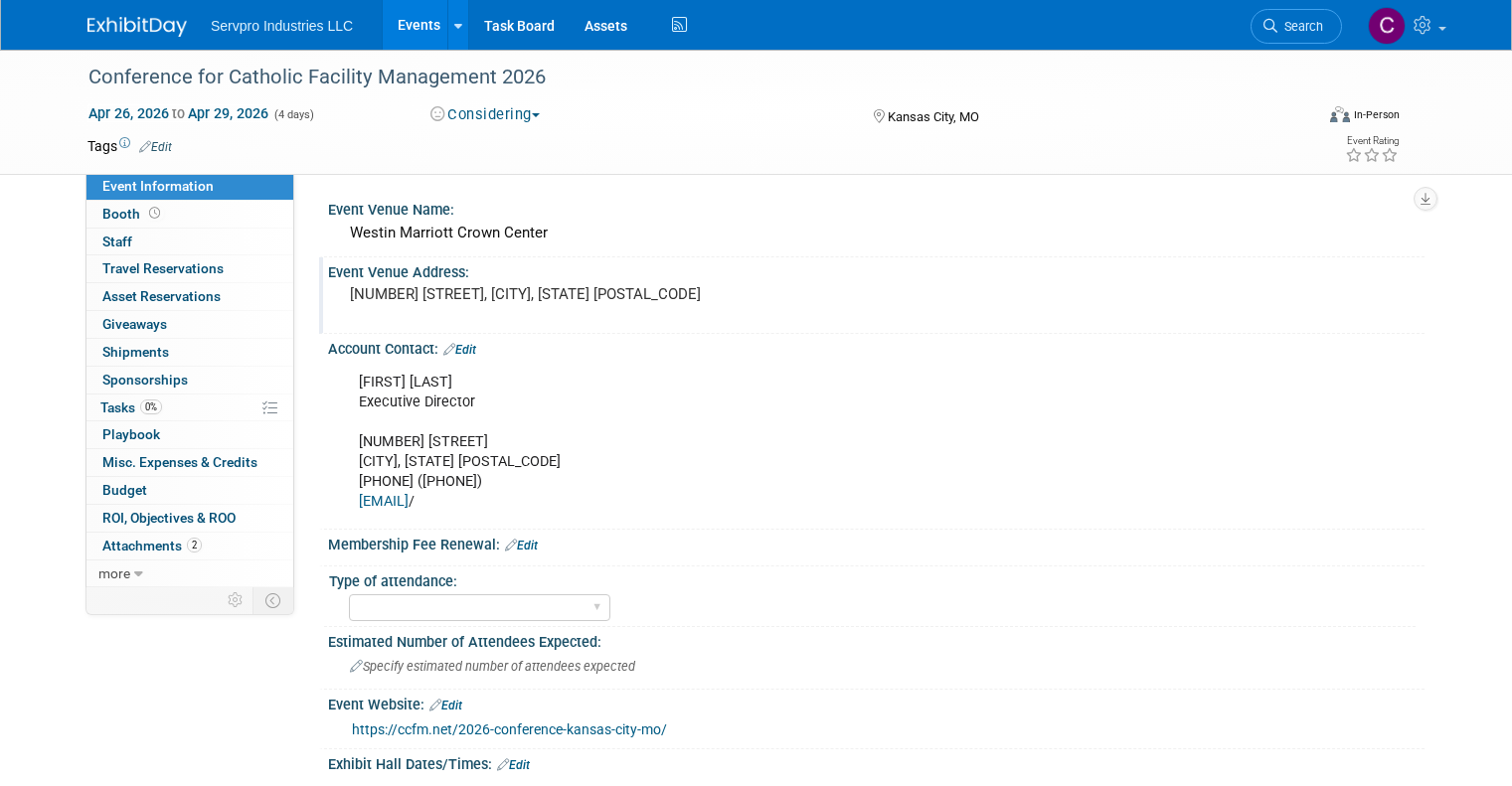 scroll, scrollTop: 0, scrollLeft: 0, axis: both 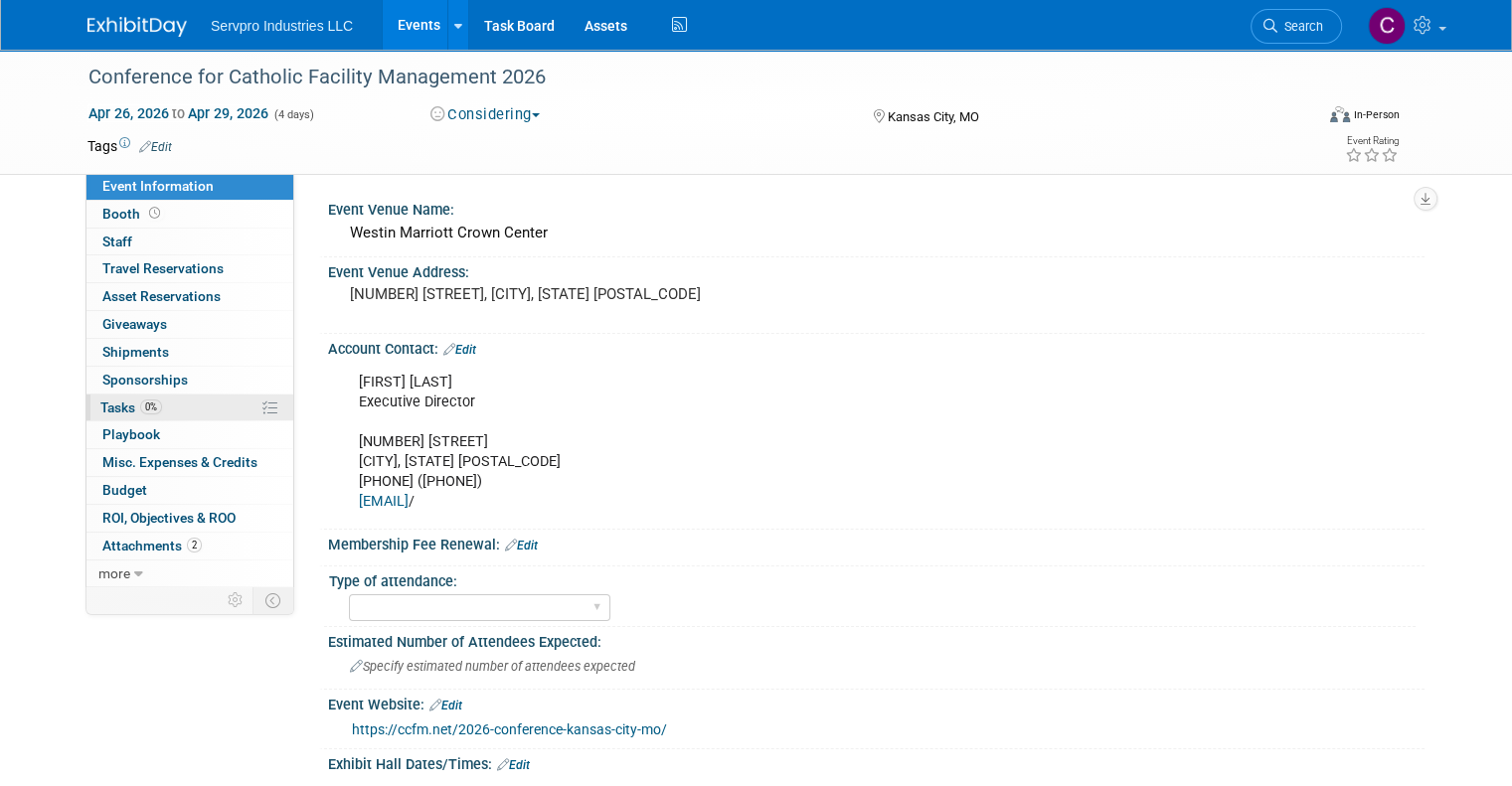 click on "Tasks 0%" at bounding box center [131, 407] 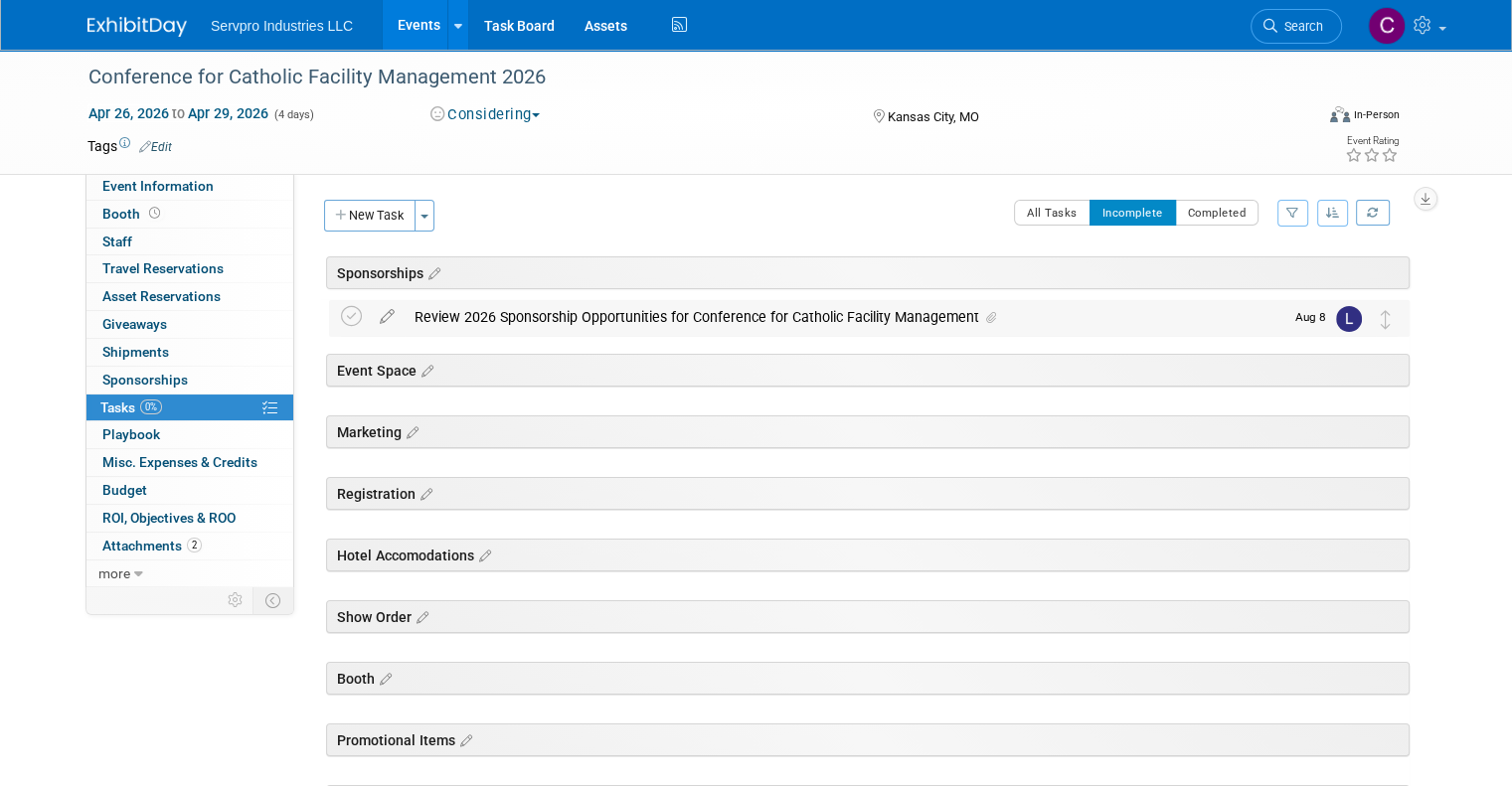 click on "Review 2026 Sponsorship Opportunities for Conference for Catholic Facility Management" at bounding box center (844, 317) 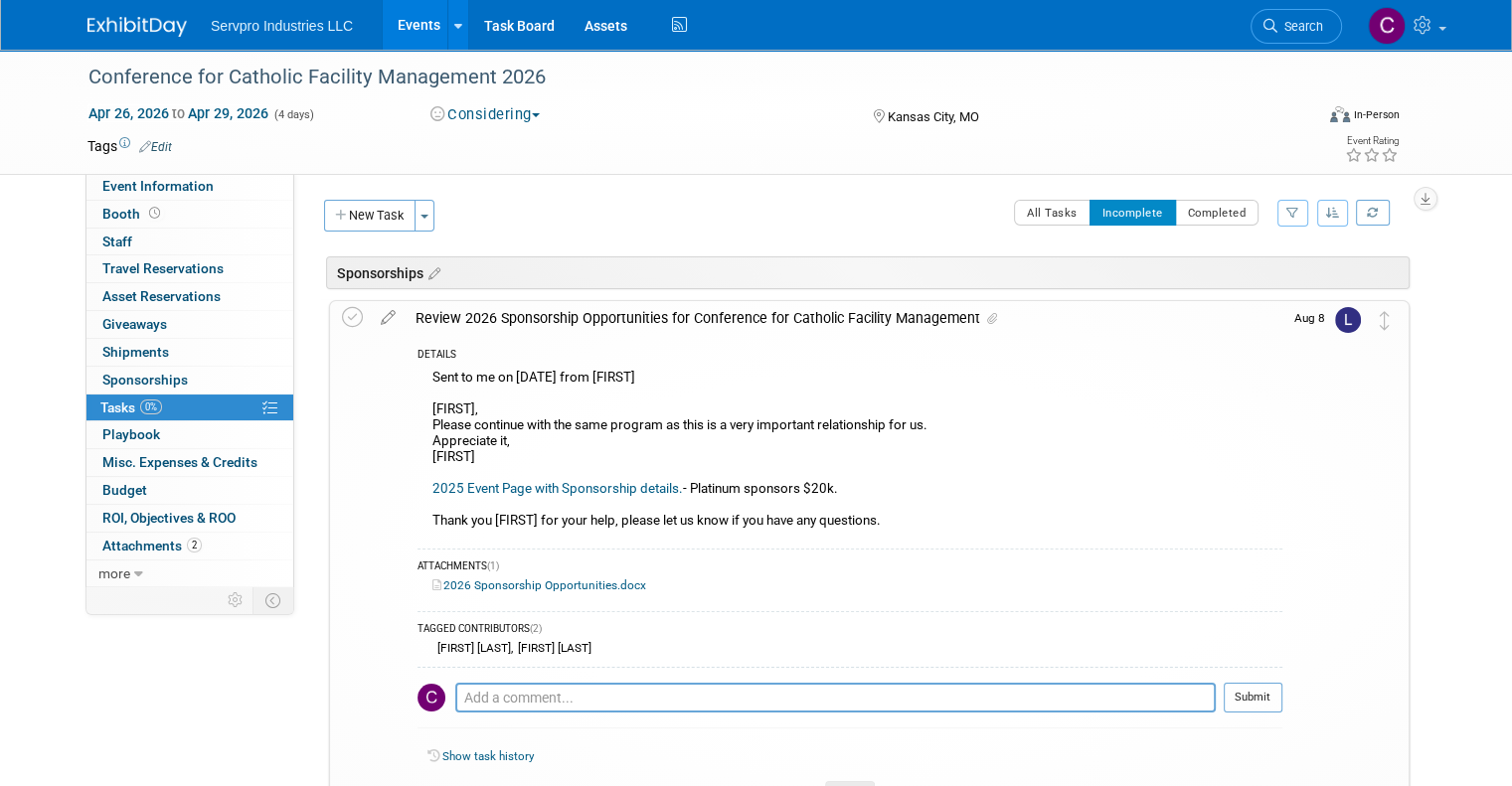 click on "2026 Sponsorship Opportunities.docx" at bounding box center (539, 585) 